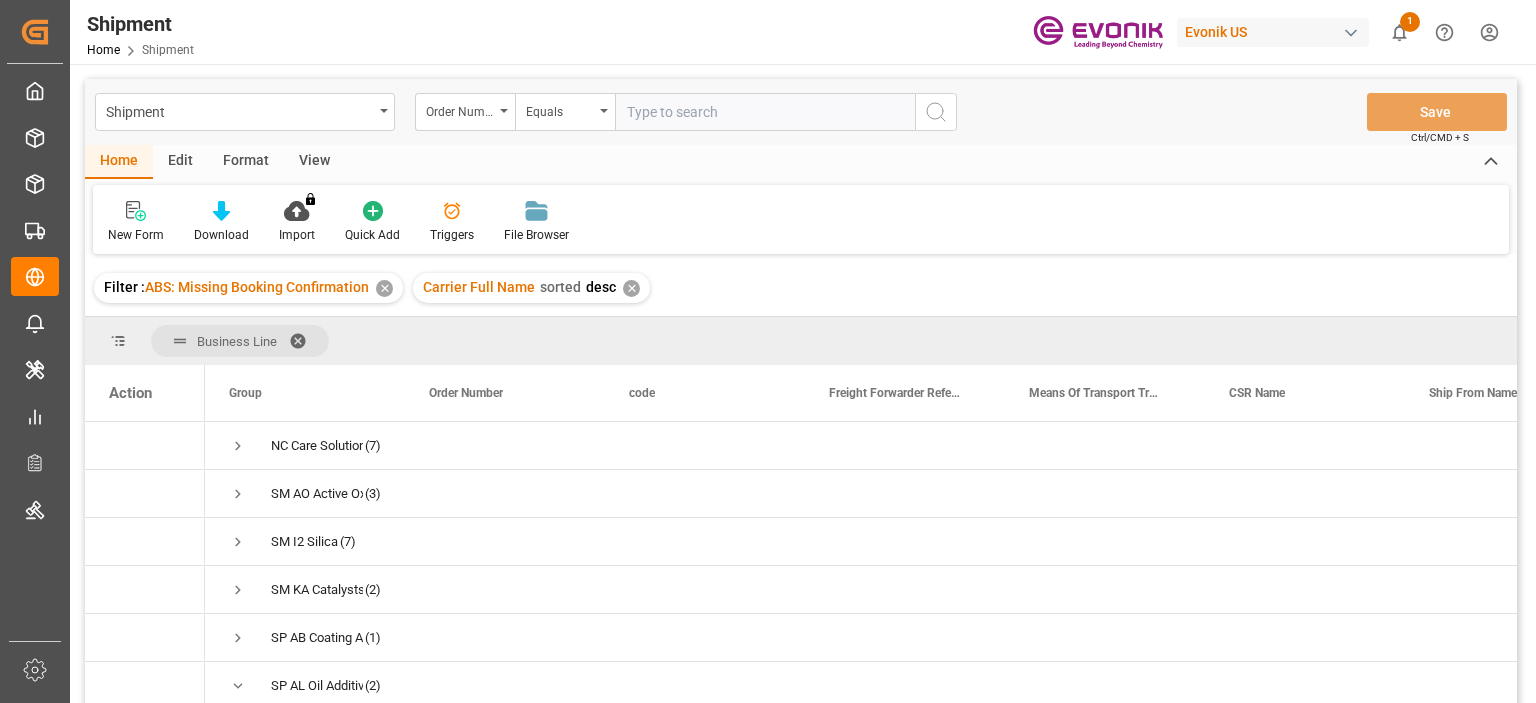scroll, scrollTop: 0, scrollLeft: 0, axis: both 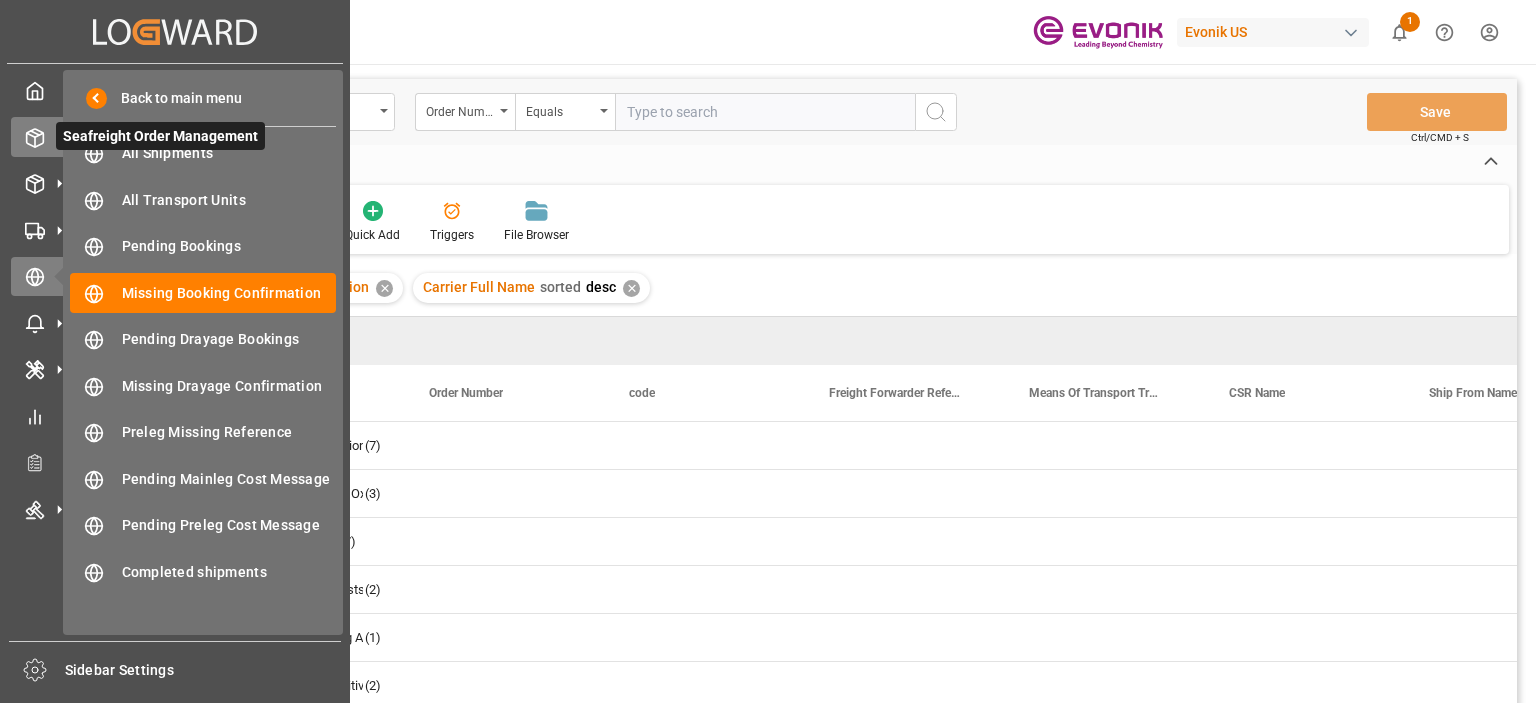 click on "Seafreight Order Management" at bounding box center [160, 136] 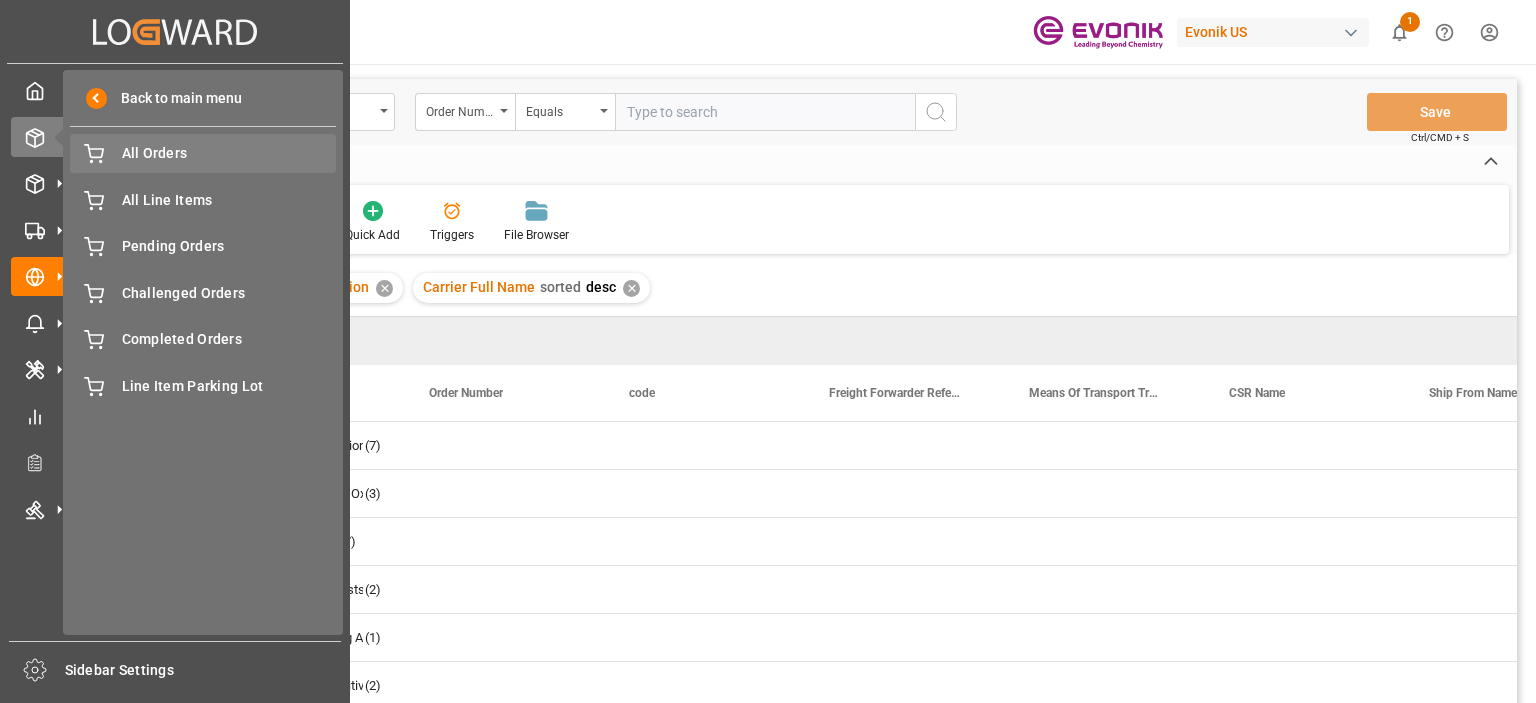 click on "All Orders" at bounding box center [229, 153] 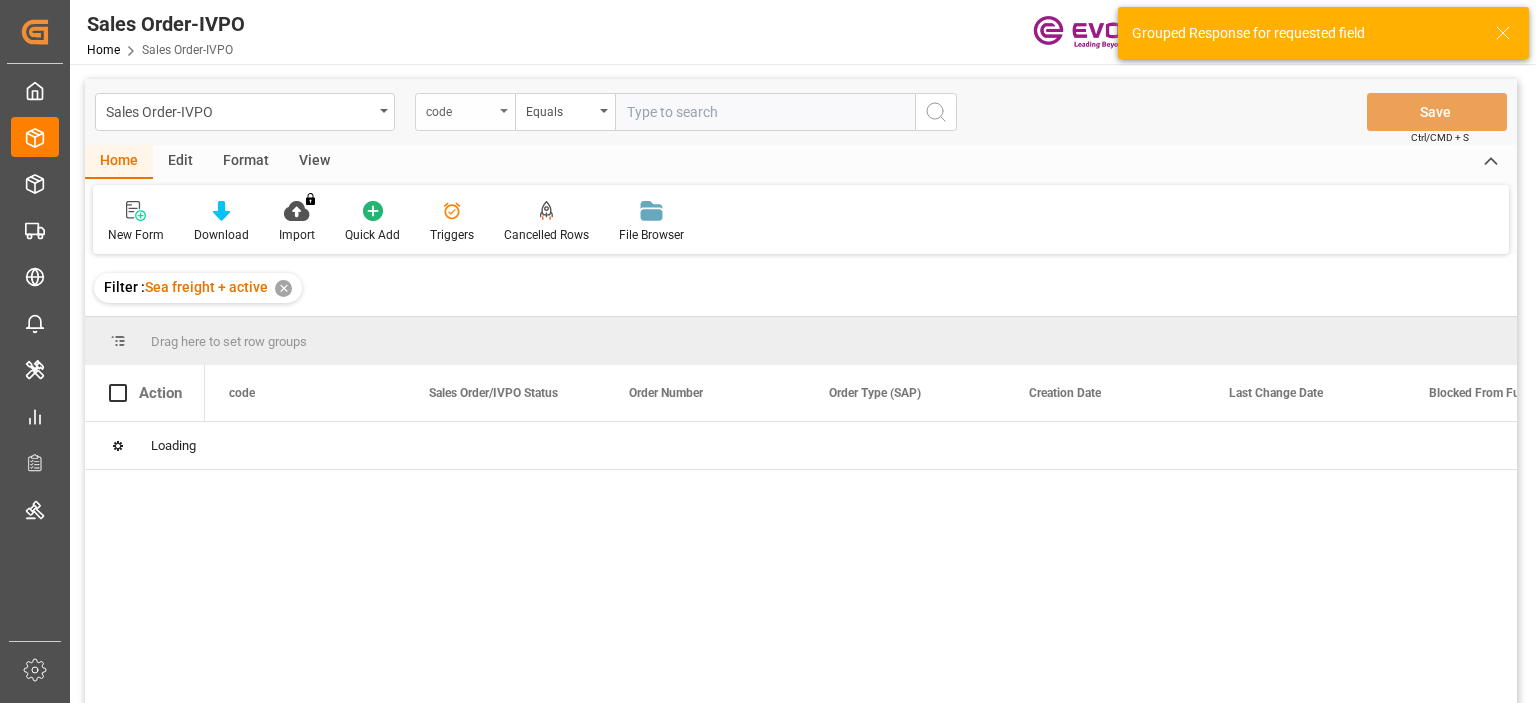 click on "code" at bounding box center (460, 109) 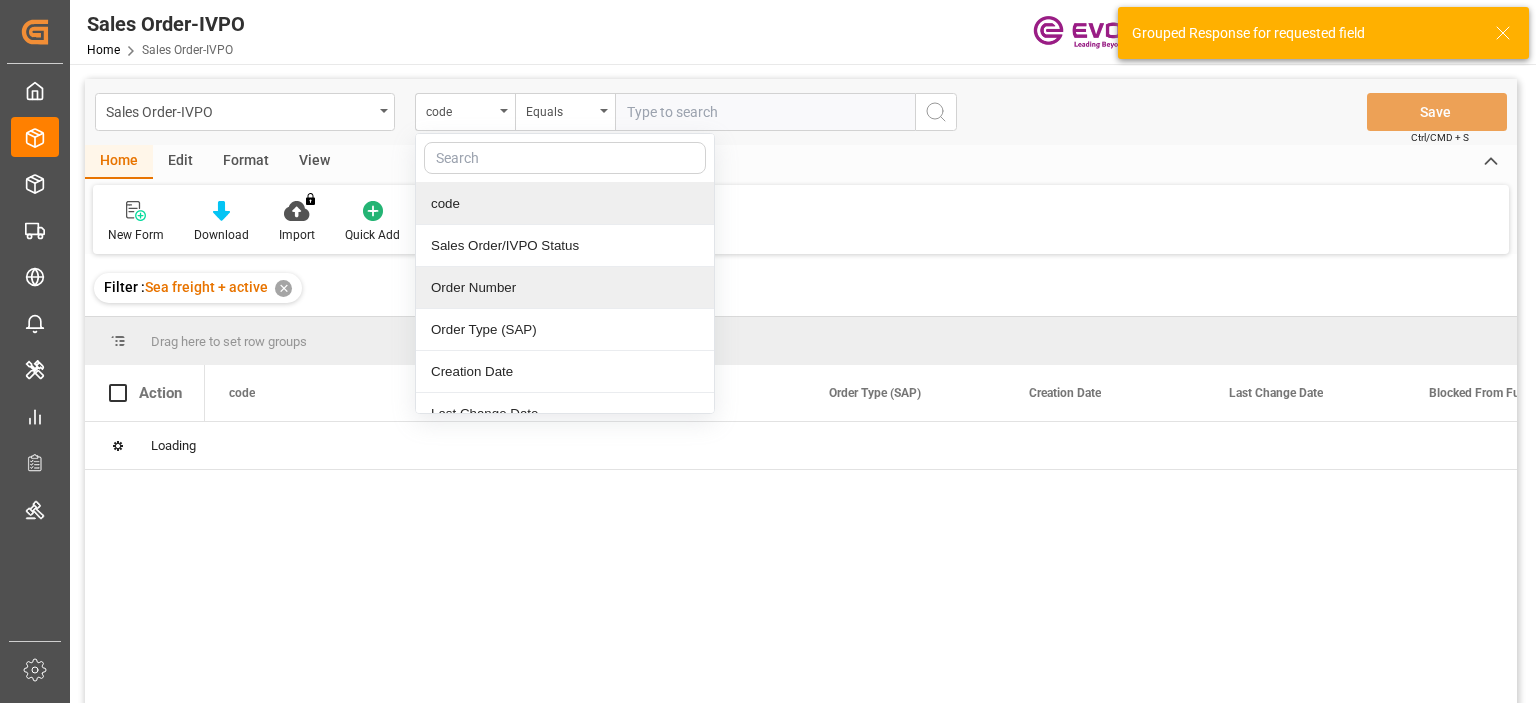 click on "Order Number" at bounding box center (565, 288) 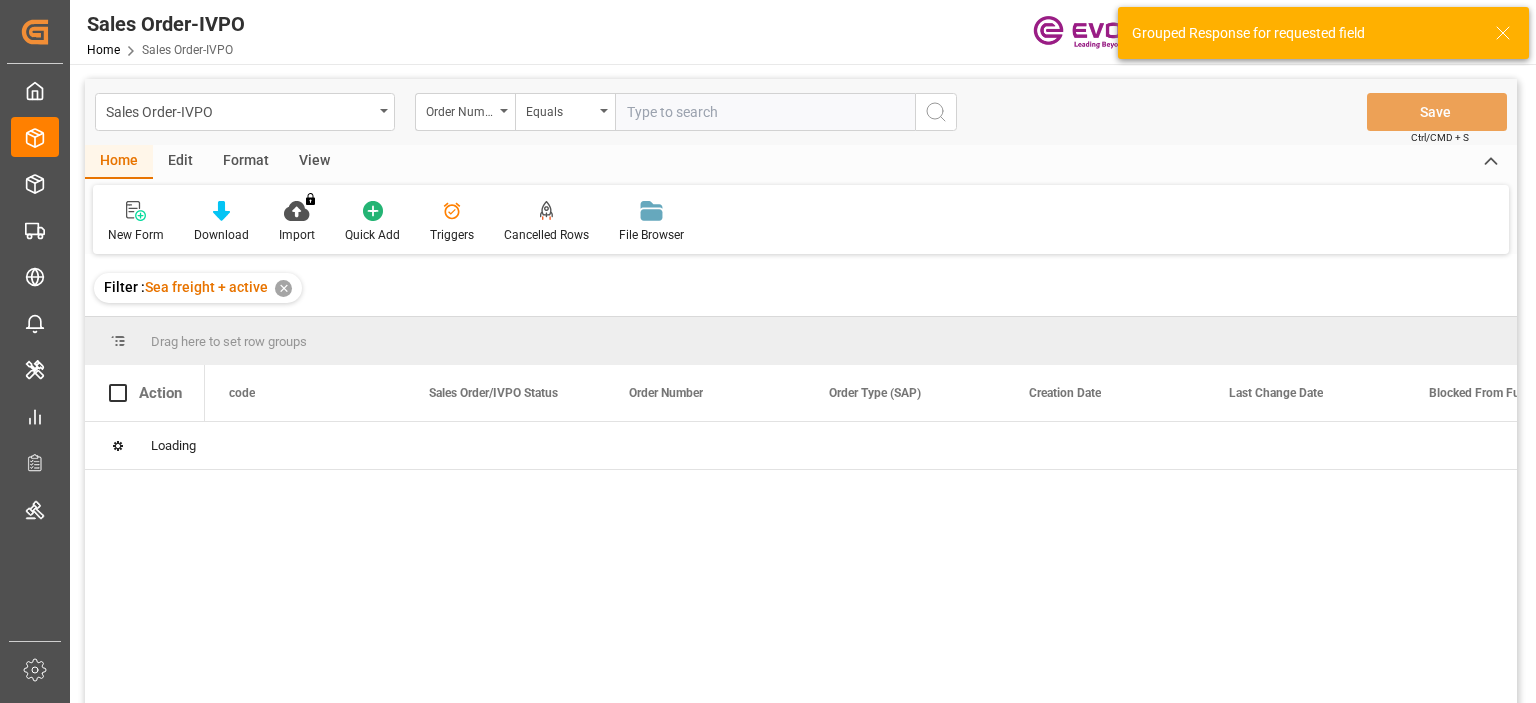 click at bounding box center [765, 112] 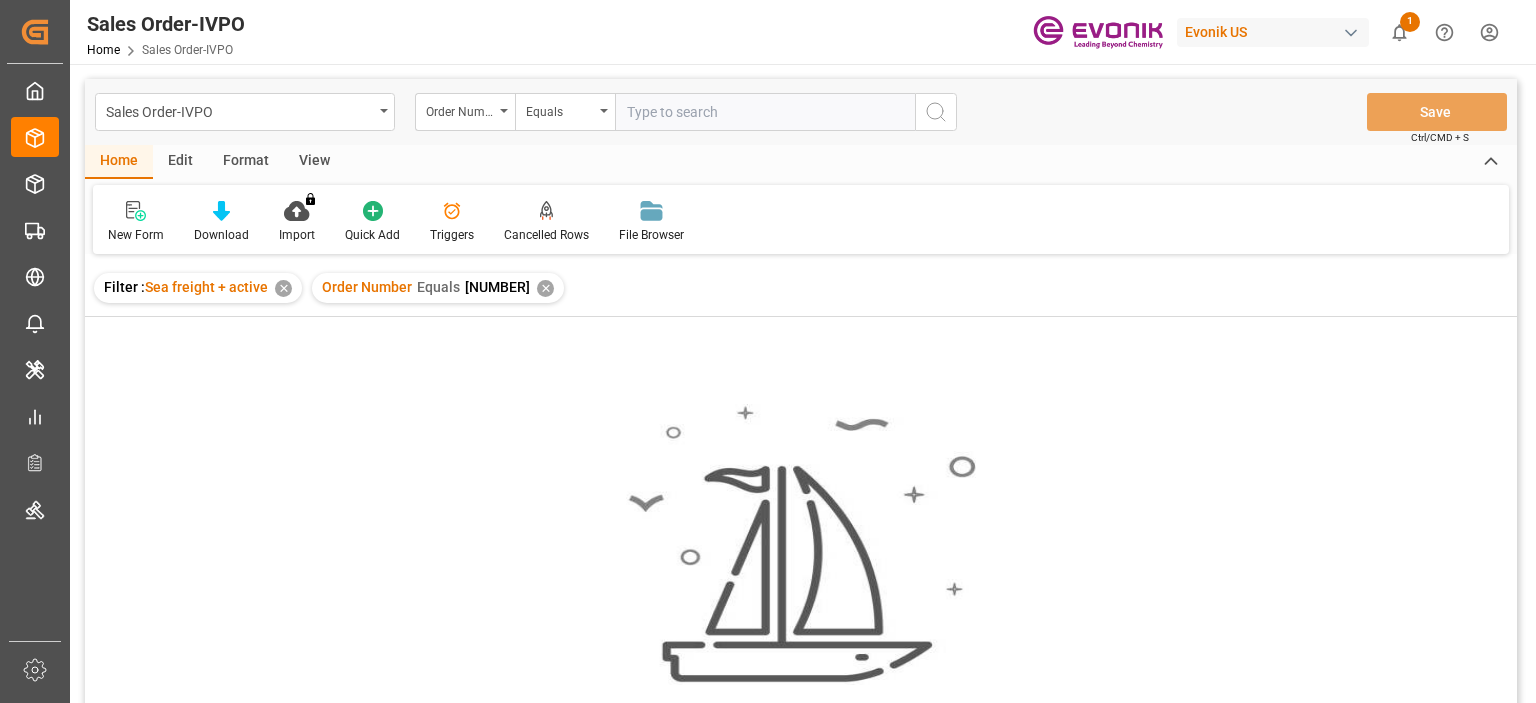 click on "No results found. Please try updating the filters/search for smooth sailing." at bounding box center [801, 536] 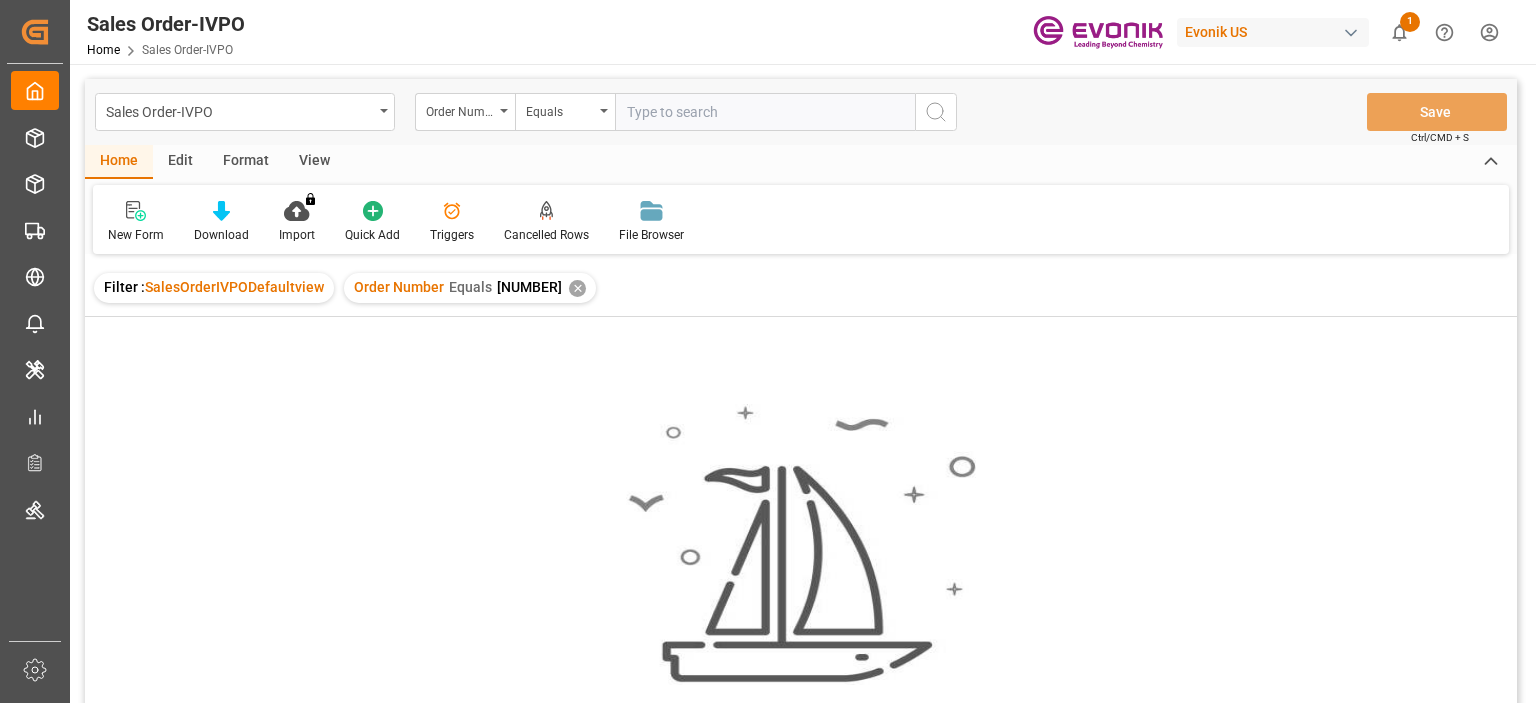 click at bounding box center (765, 112) 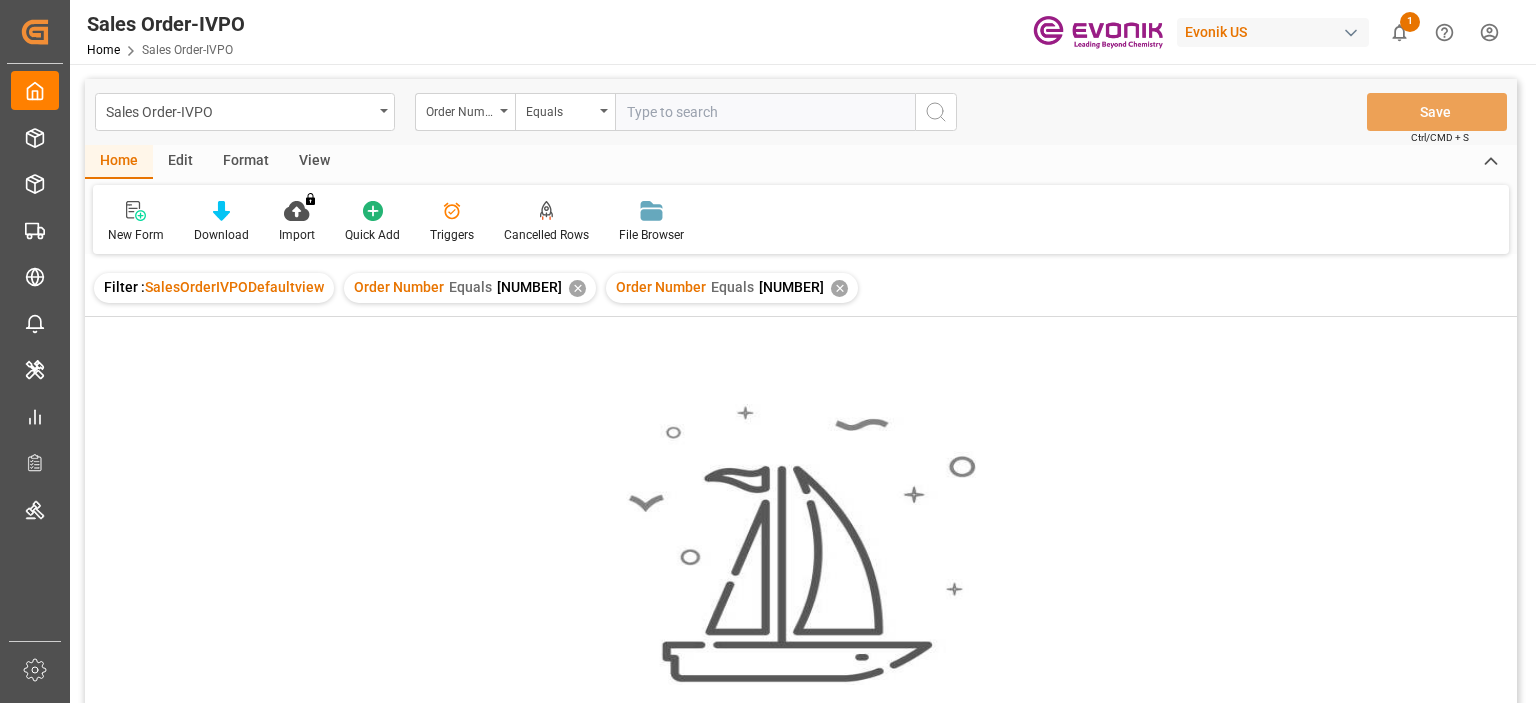 click on "✕" at bounding box center (577, 288) 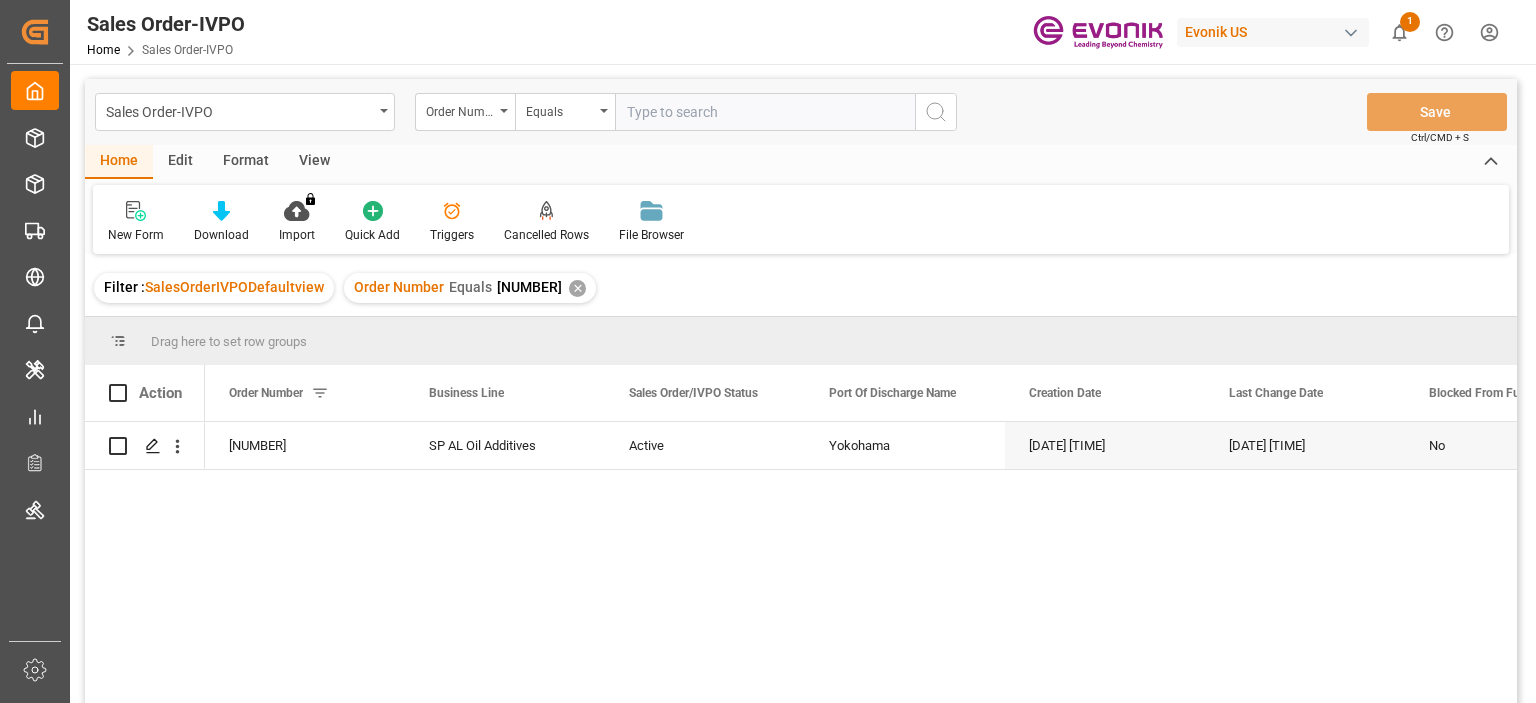 click at bounding box center (765, 112) 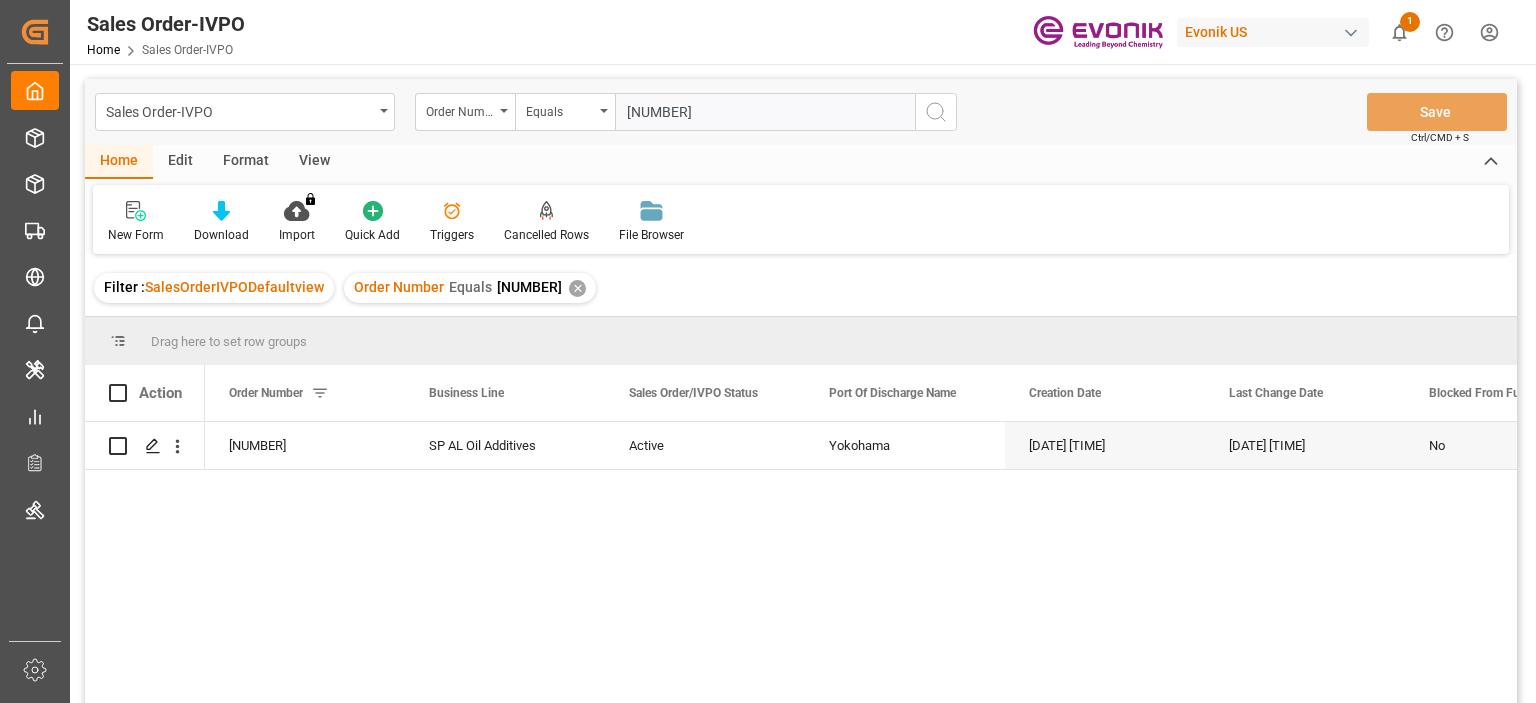 type 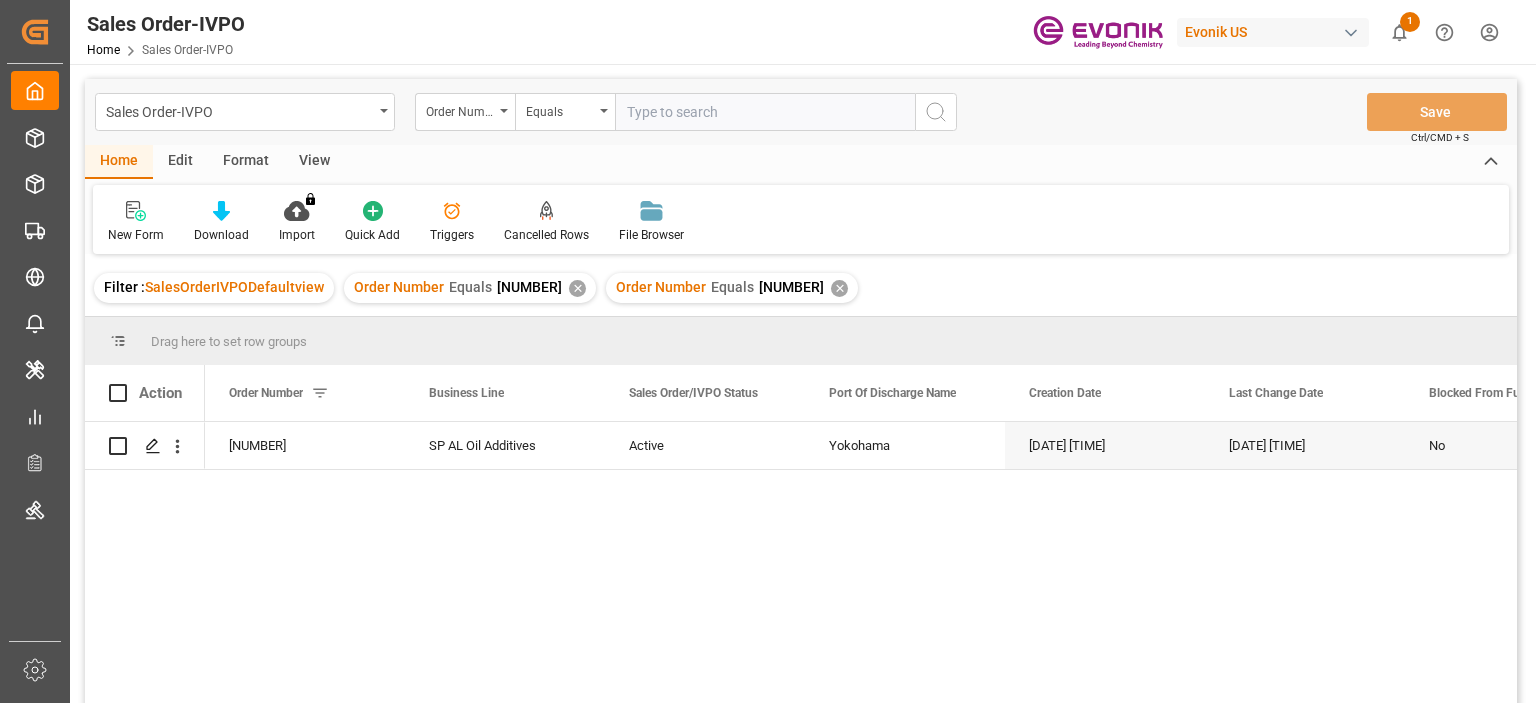 click on "✕" at bounding box center [577, 288] 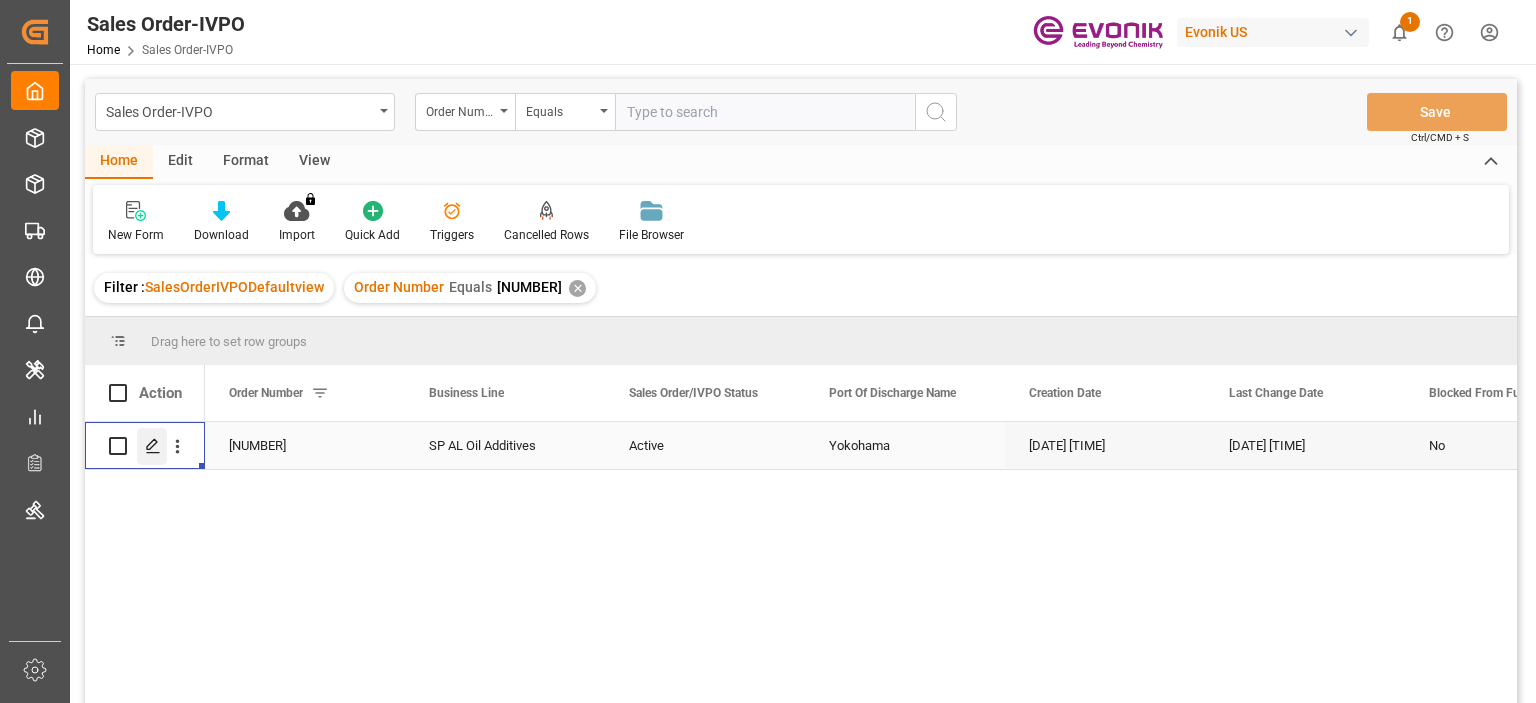 click 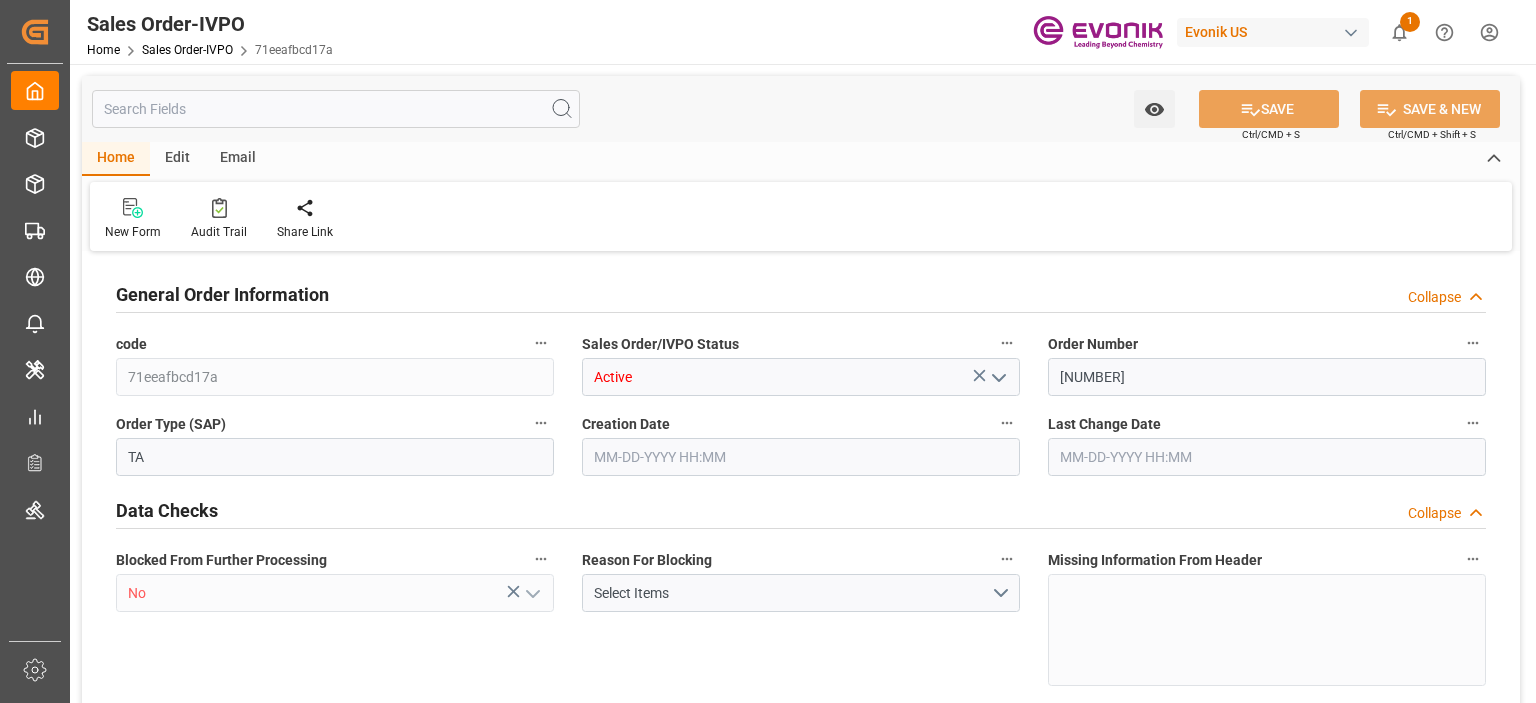 type on "JPYOK" 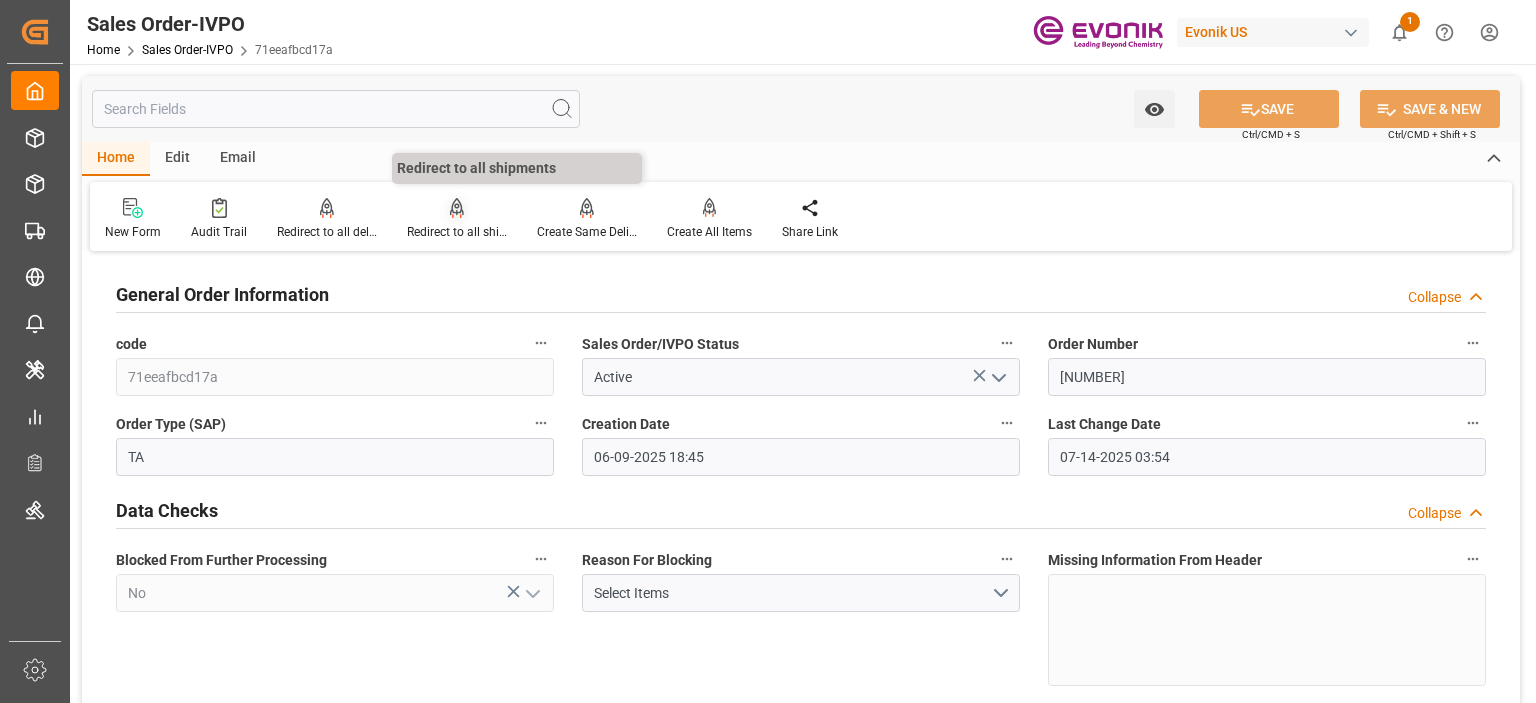 click 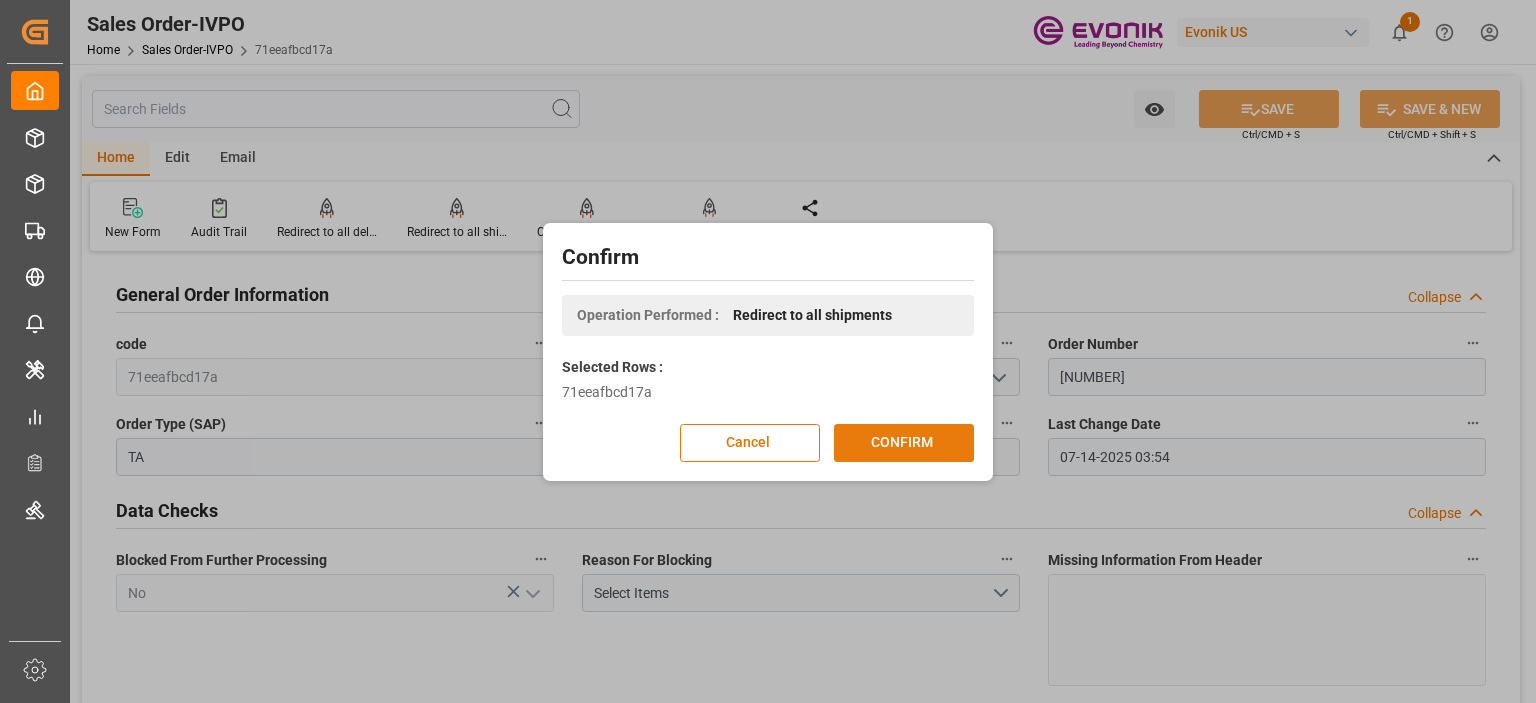 click on "CONFIRM" at bounding box center [904, 443] 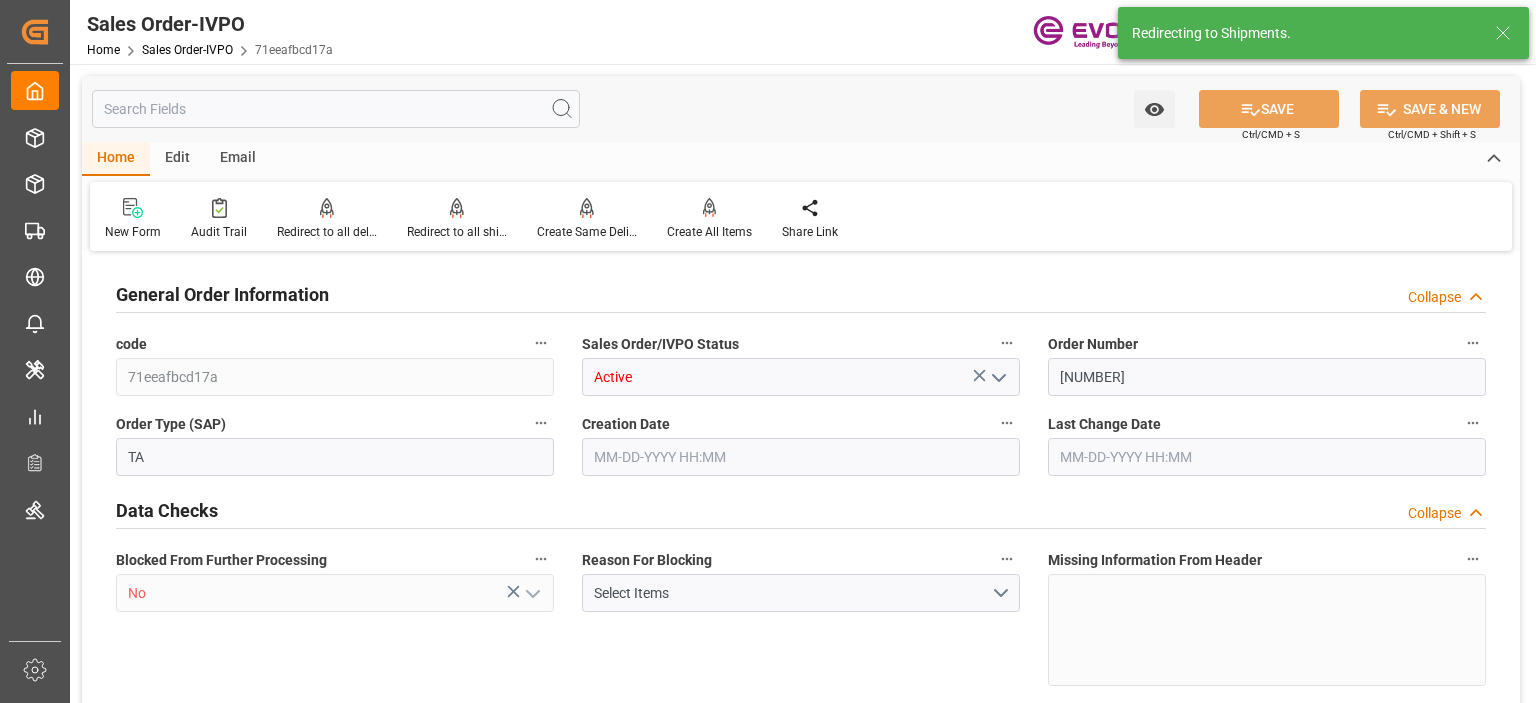 type on "JPYOK" 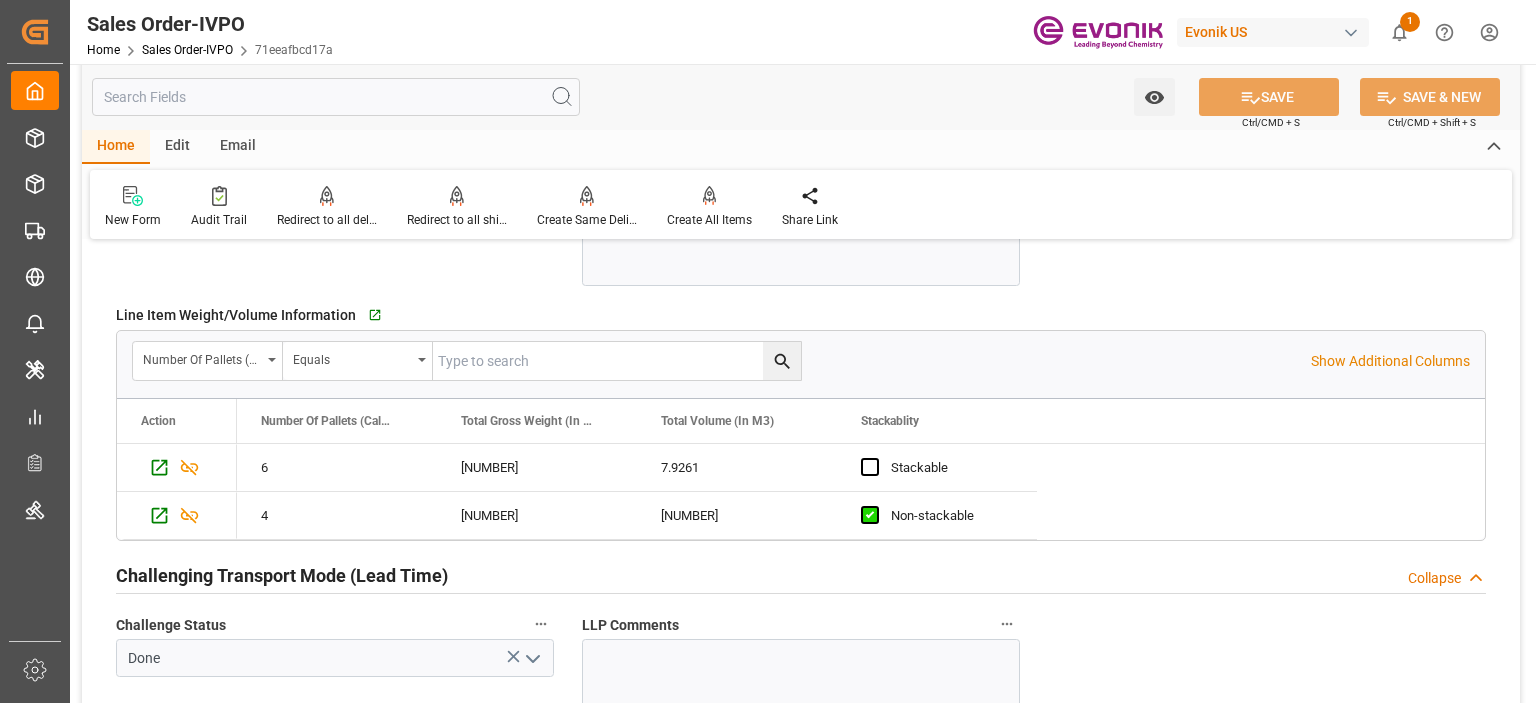 scroll, scrollTop: 3100, scrollLeft: 0, axis: vertical 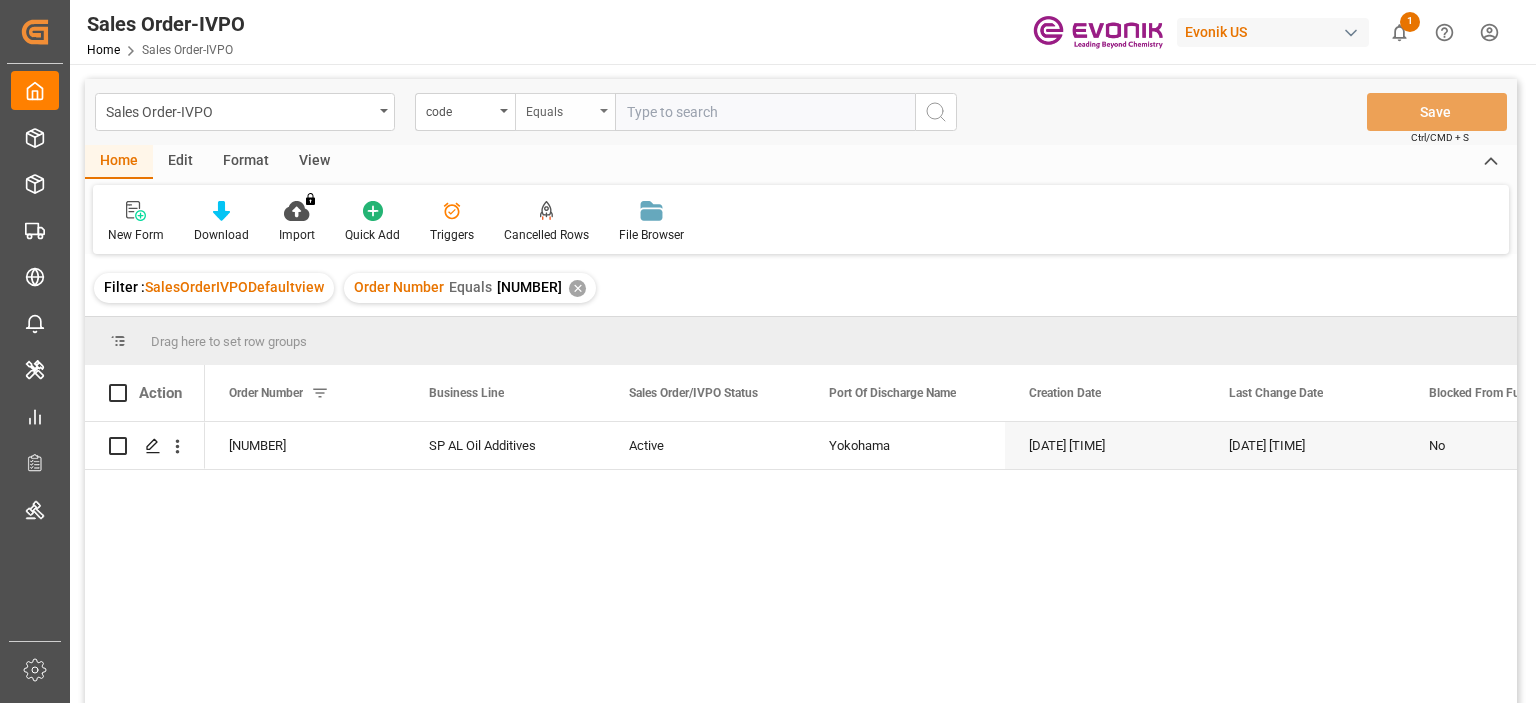 click on "Equals" at bounding box center (565, 112) 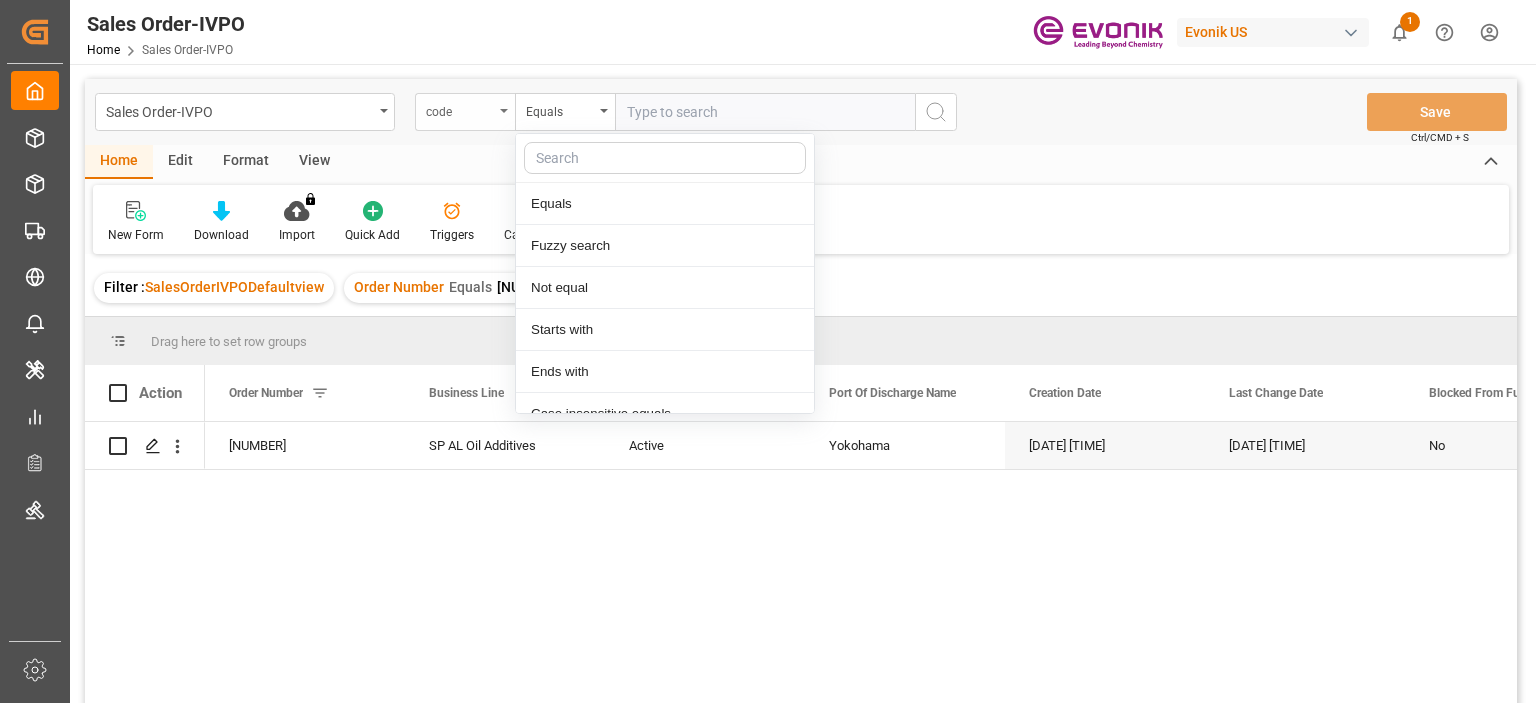 click on "code" at bounding box center [465, 112] 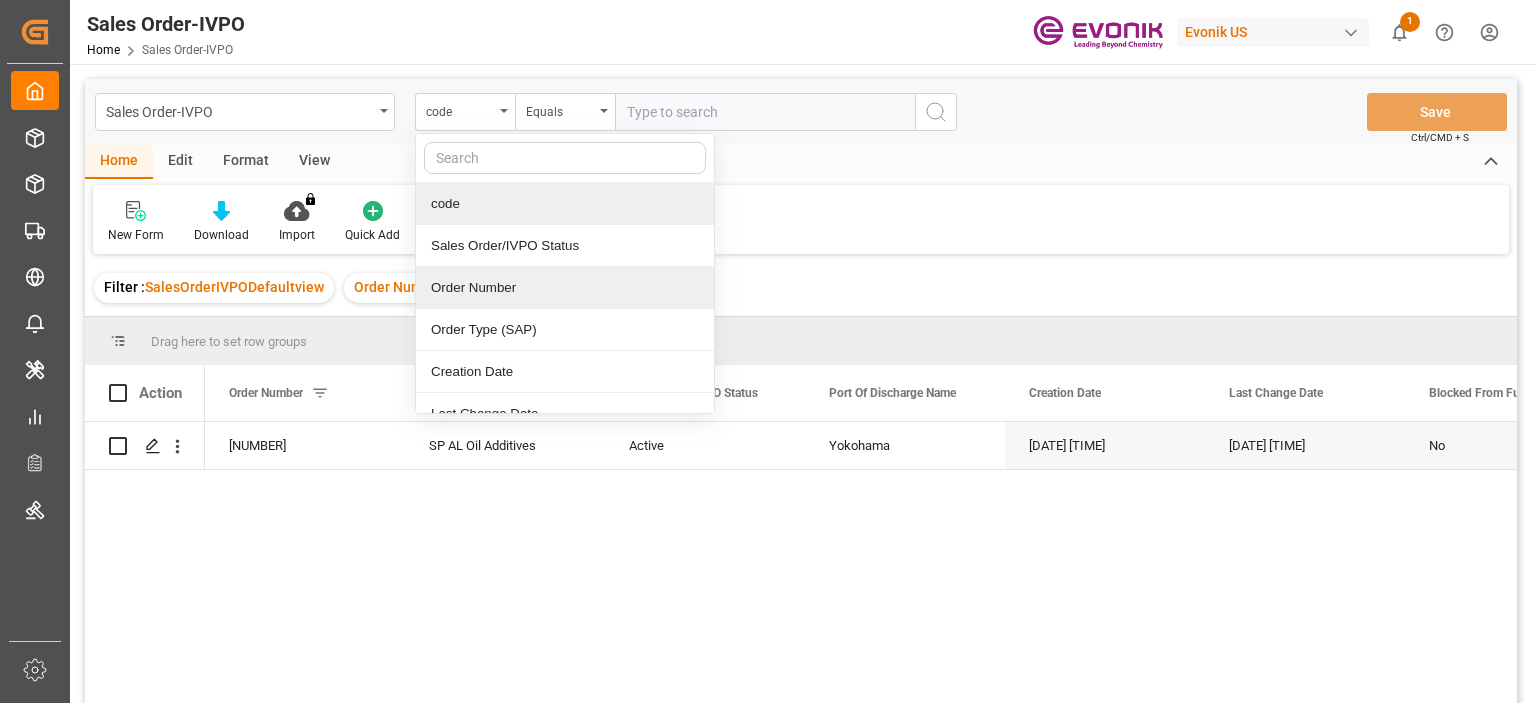 click on "Order Number" at bounding box center [565, 288] 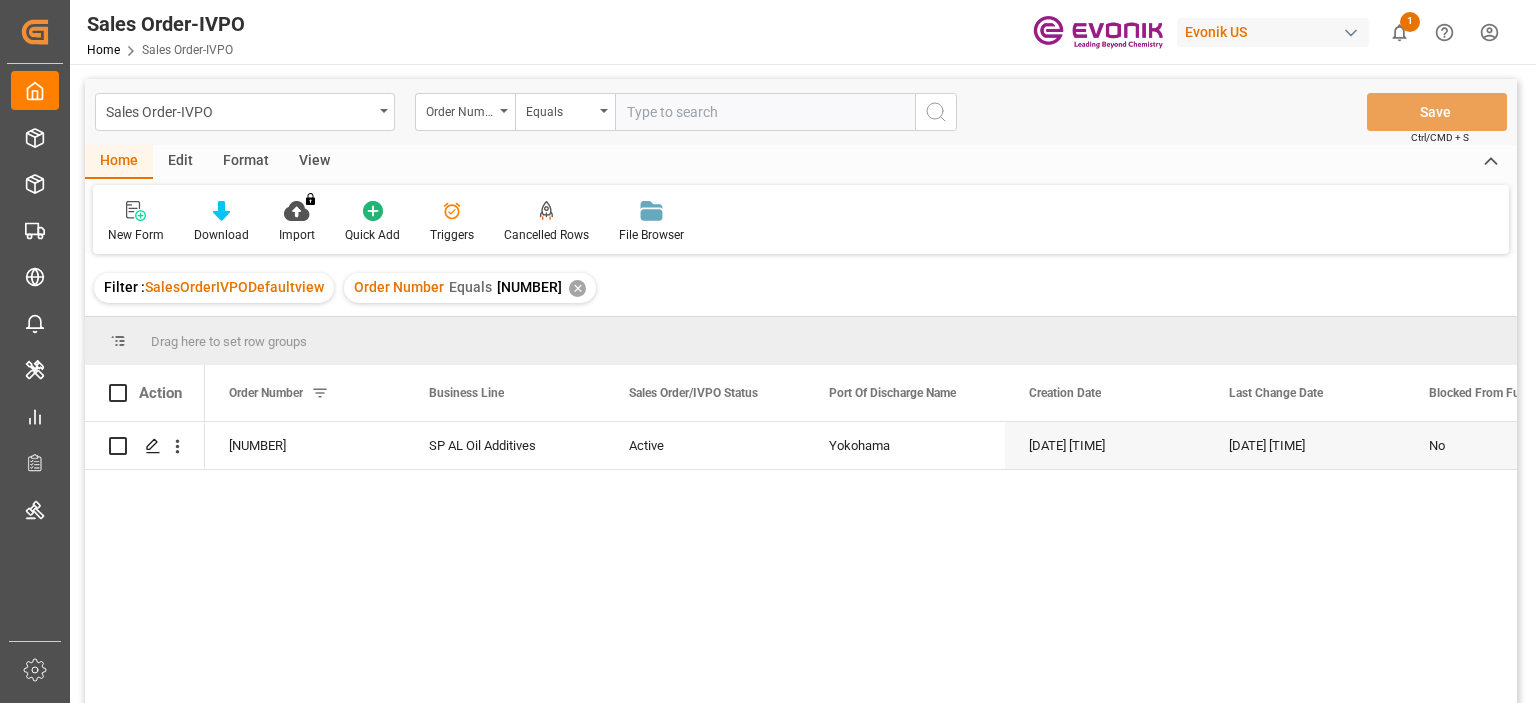 click at bounding box center [765, 112] 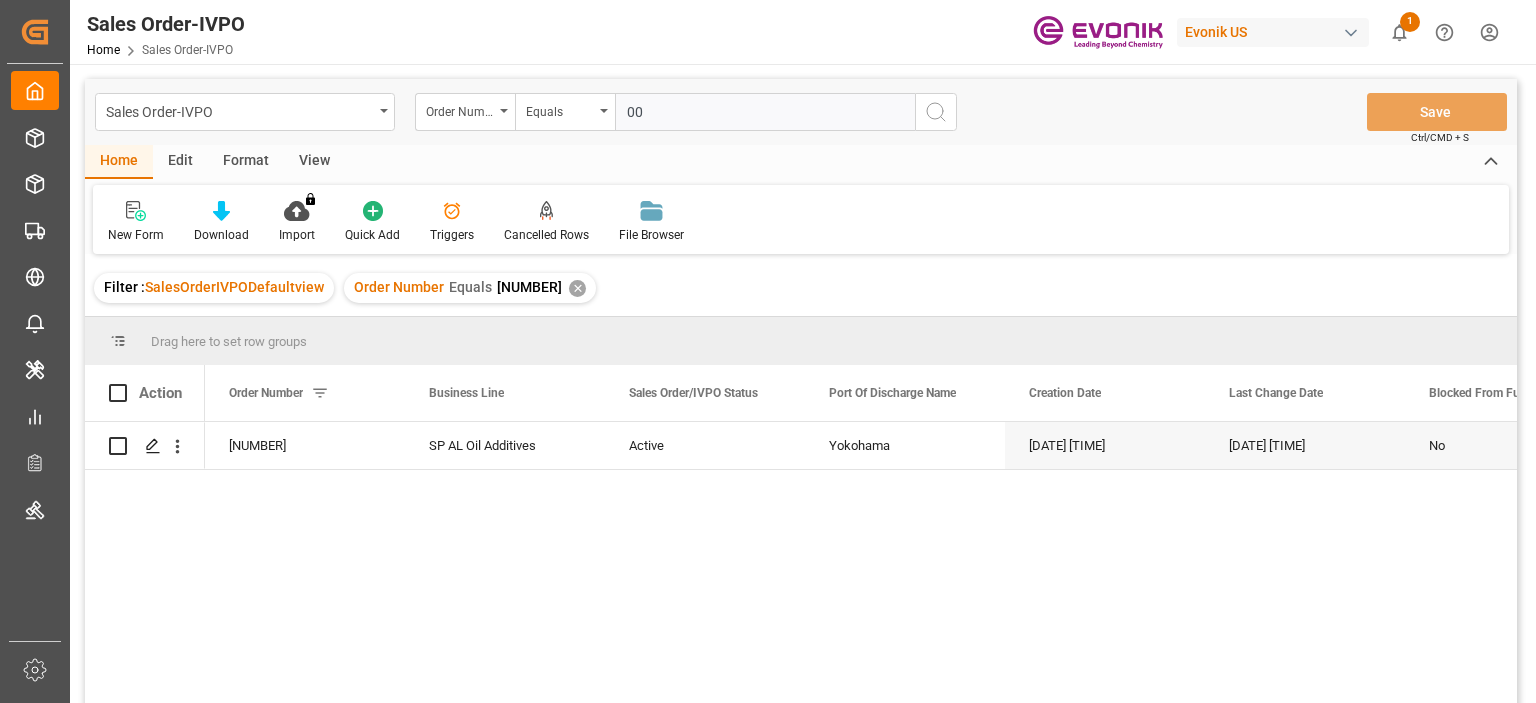 paste on "46458454" 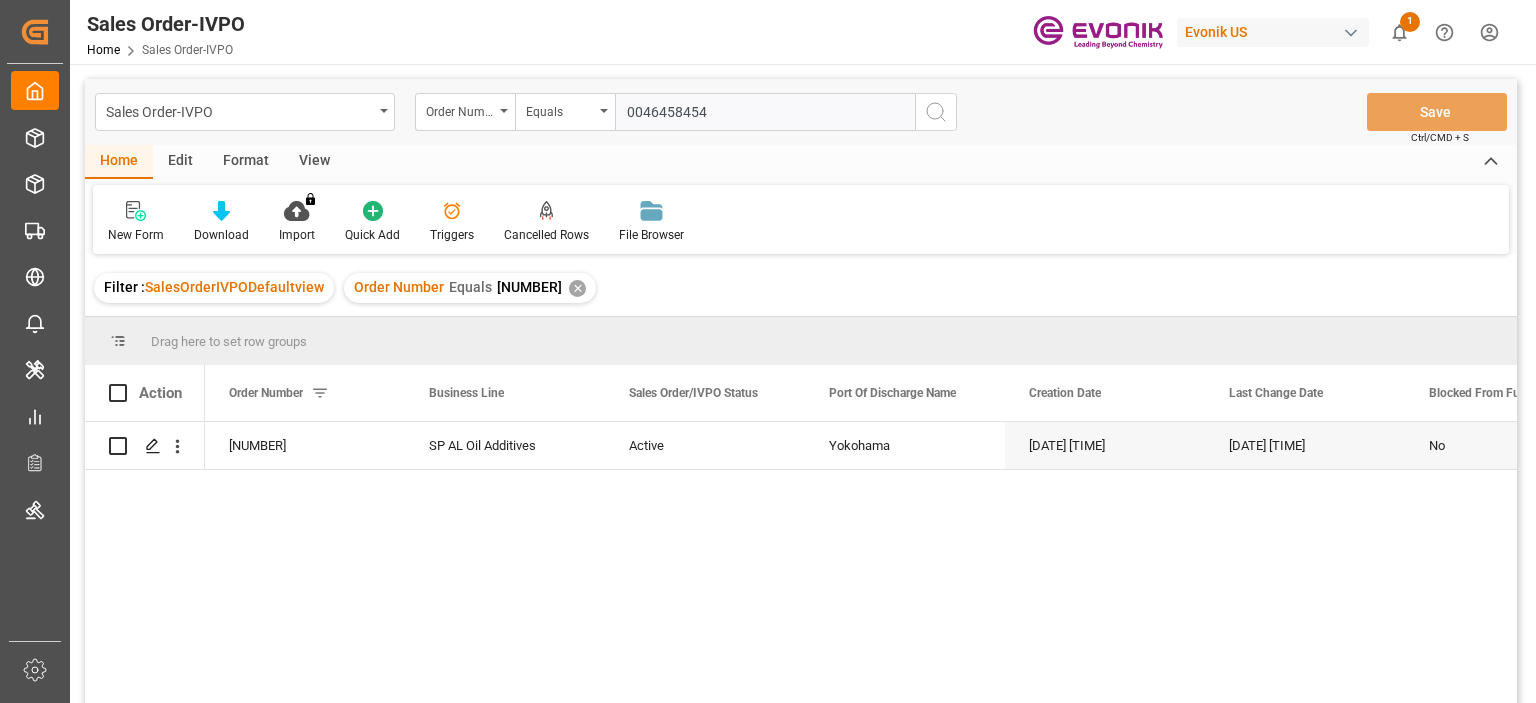 type on "0046458454" 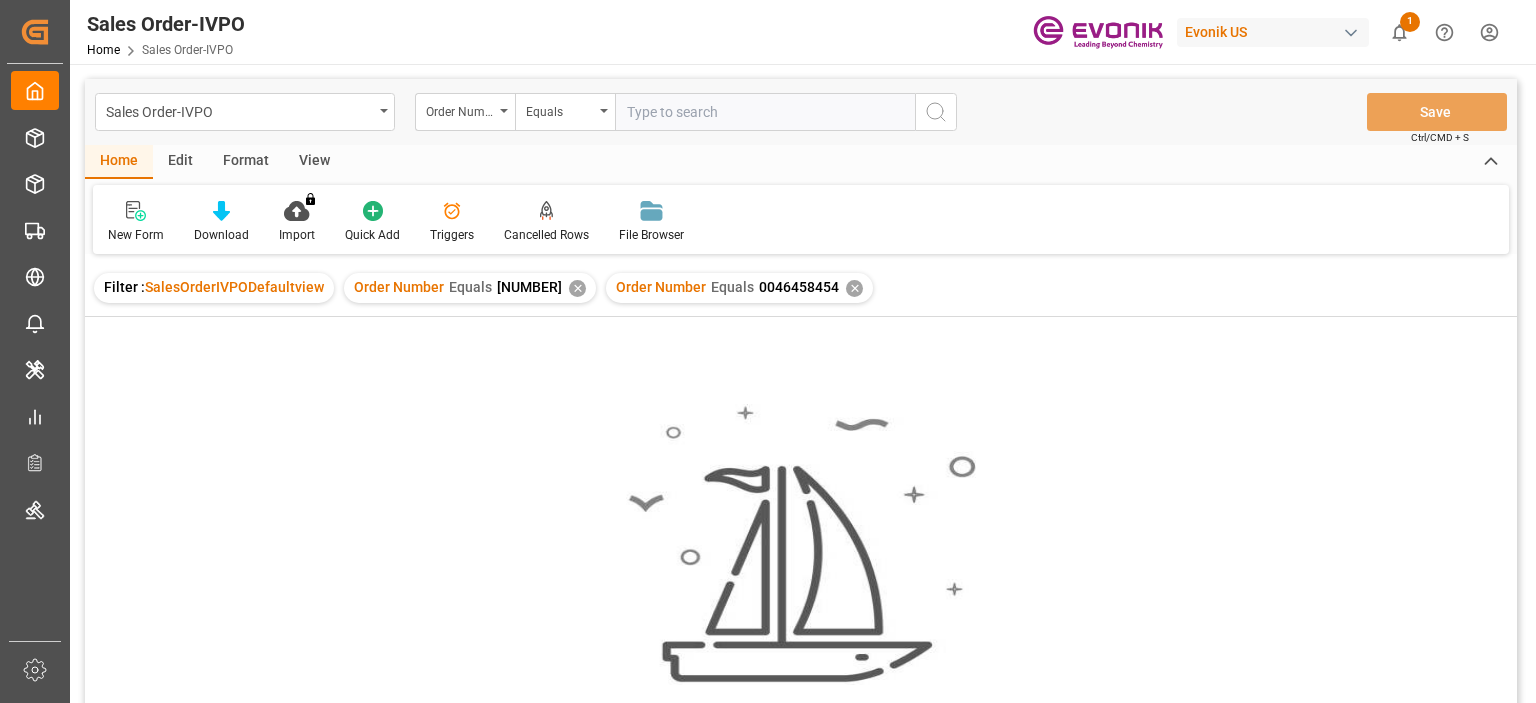 click on "✕" at bounding box center [577, 288] 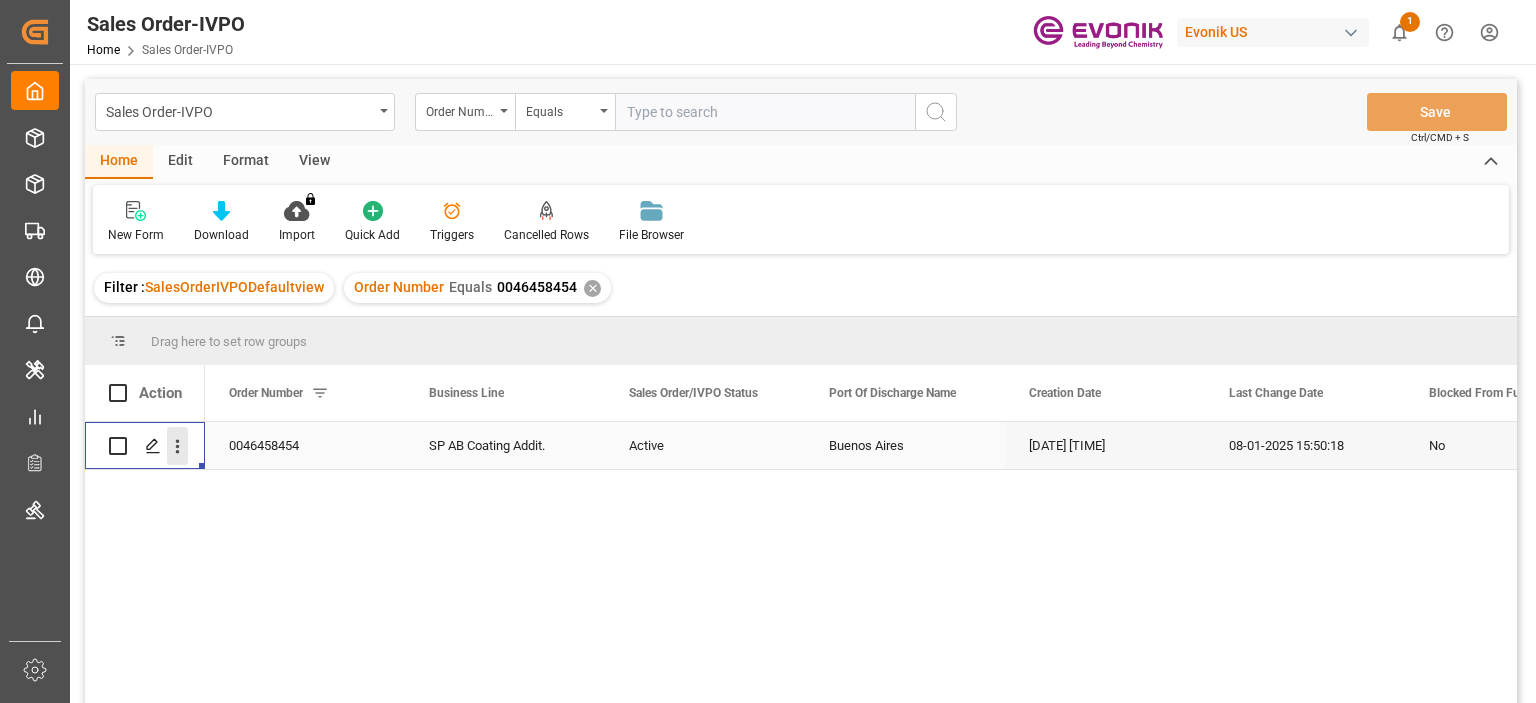 click 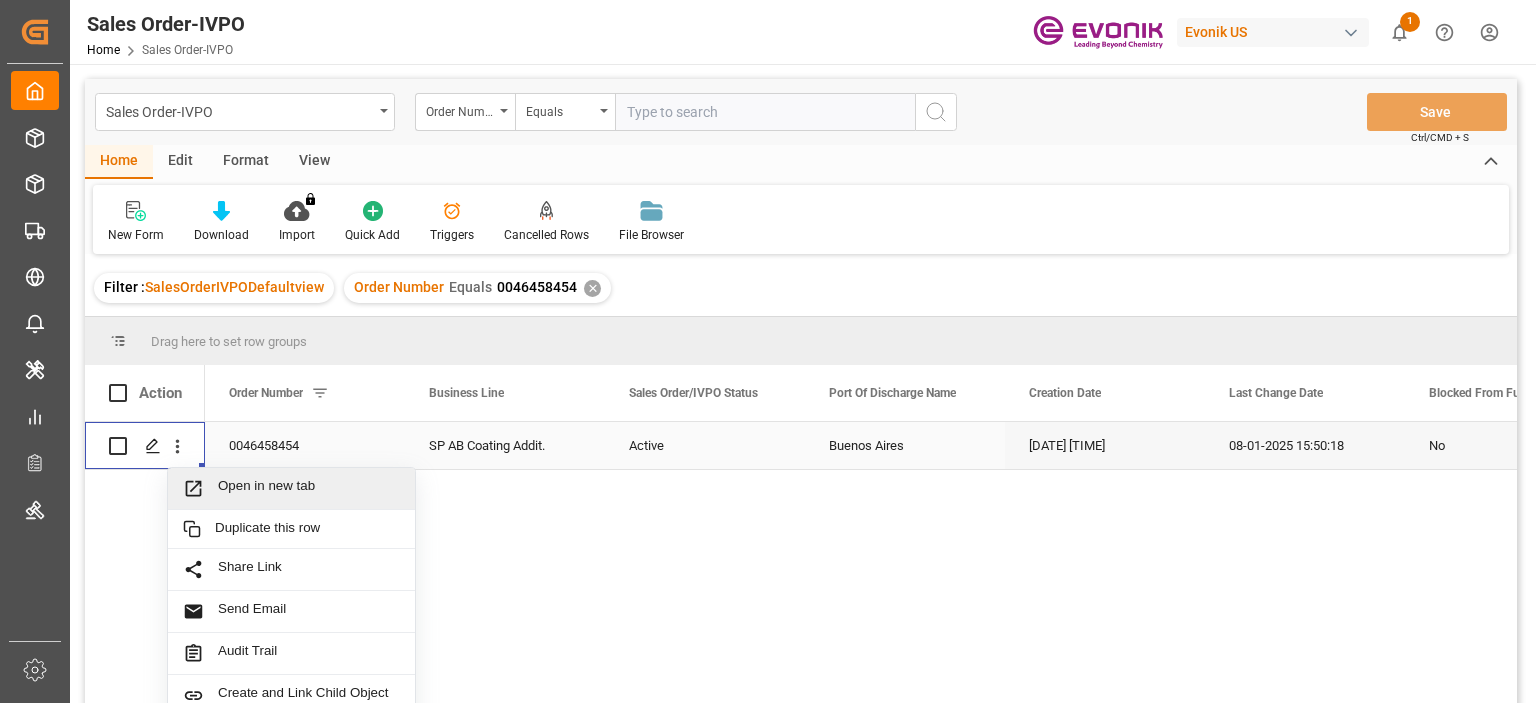 click on "Open in new tab" at bounding box center [309, 488] 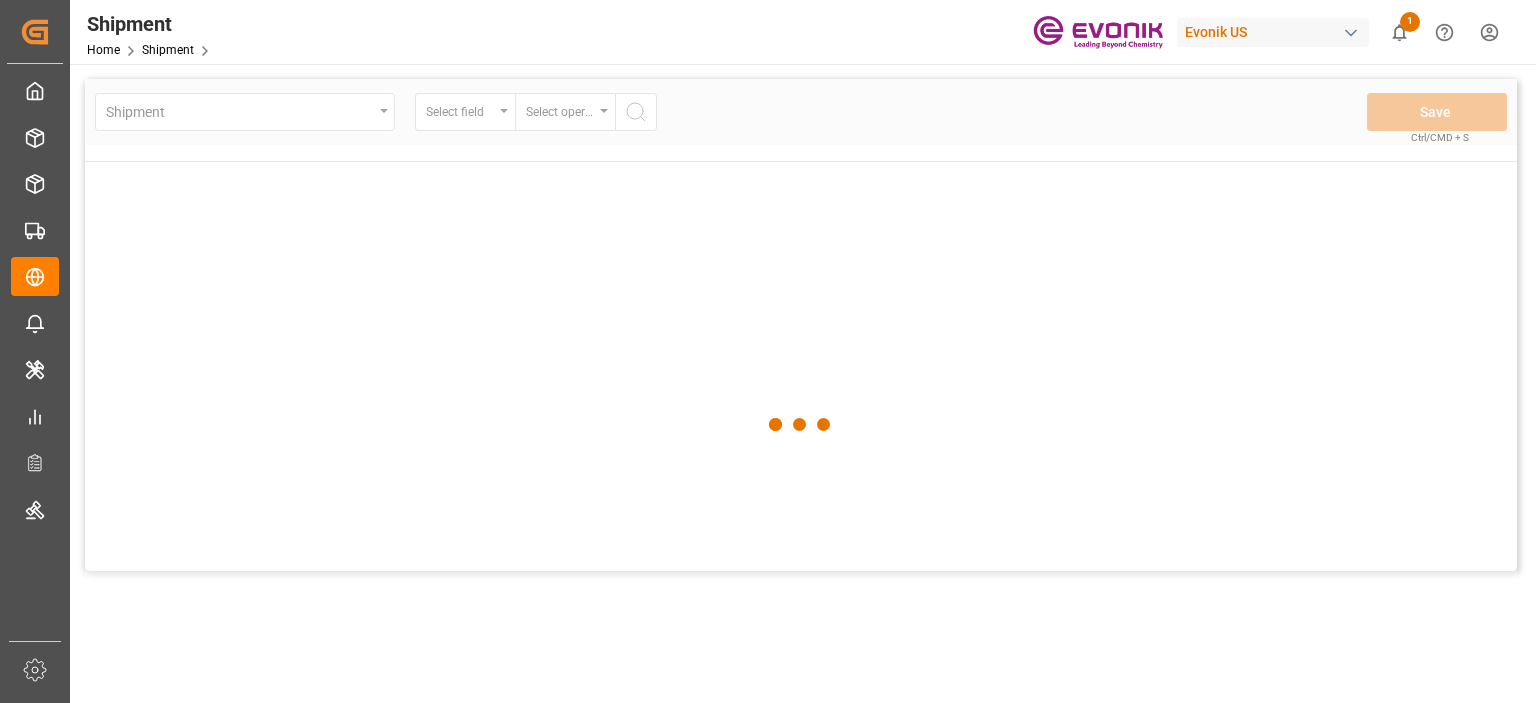 scroll, scrollTop: 0, scrollLeft: 0, axis: both 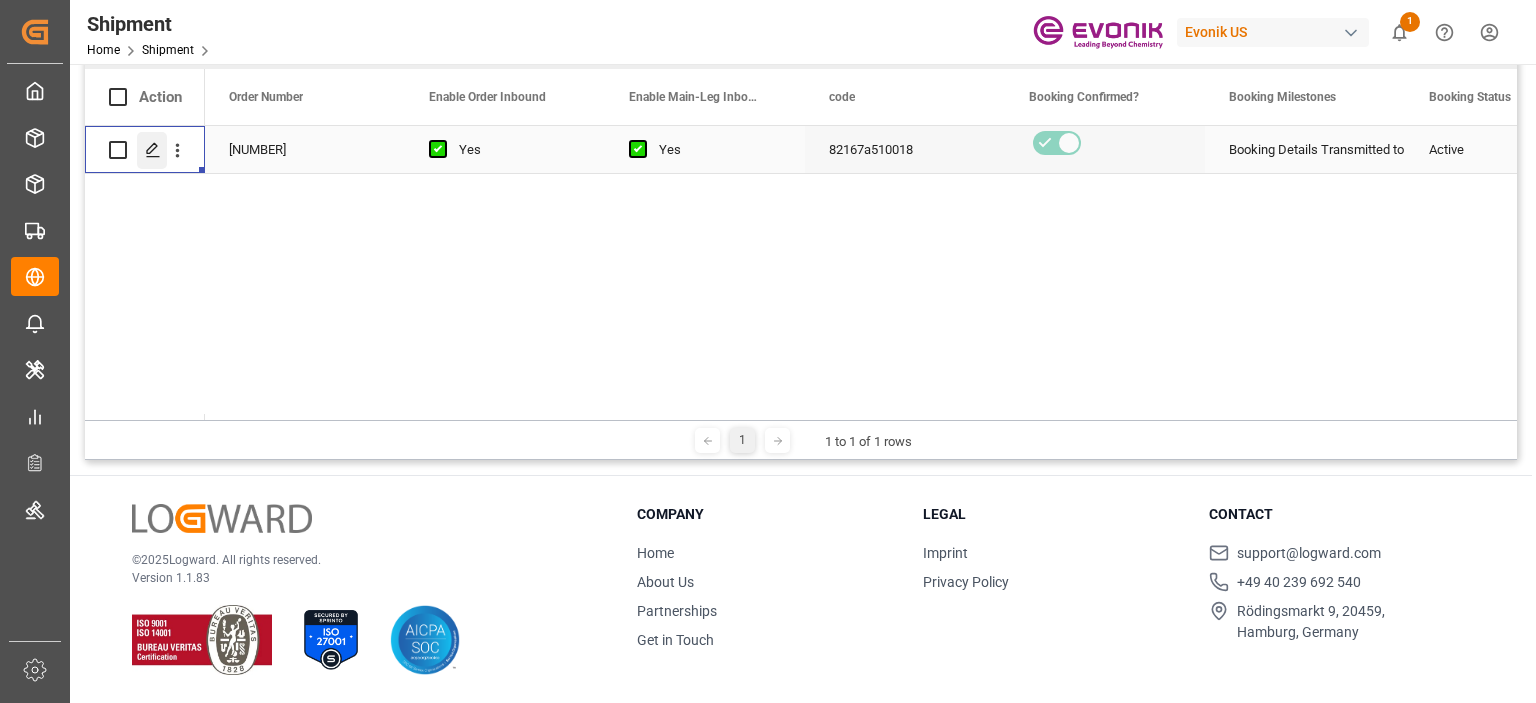 click at bounding box center (152, 150) 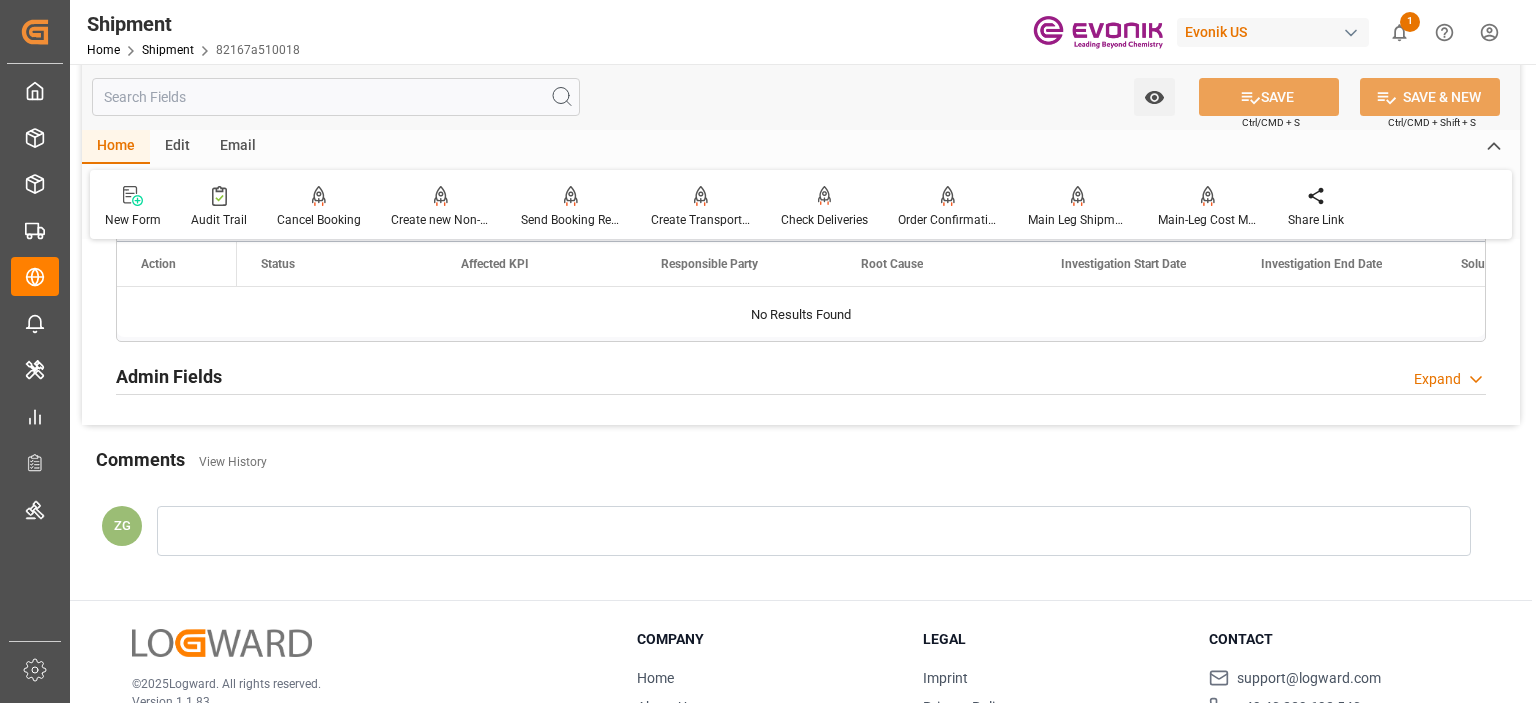 scroll, scrollTop: 1600, scrollLeft: 0, axis: vertical 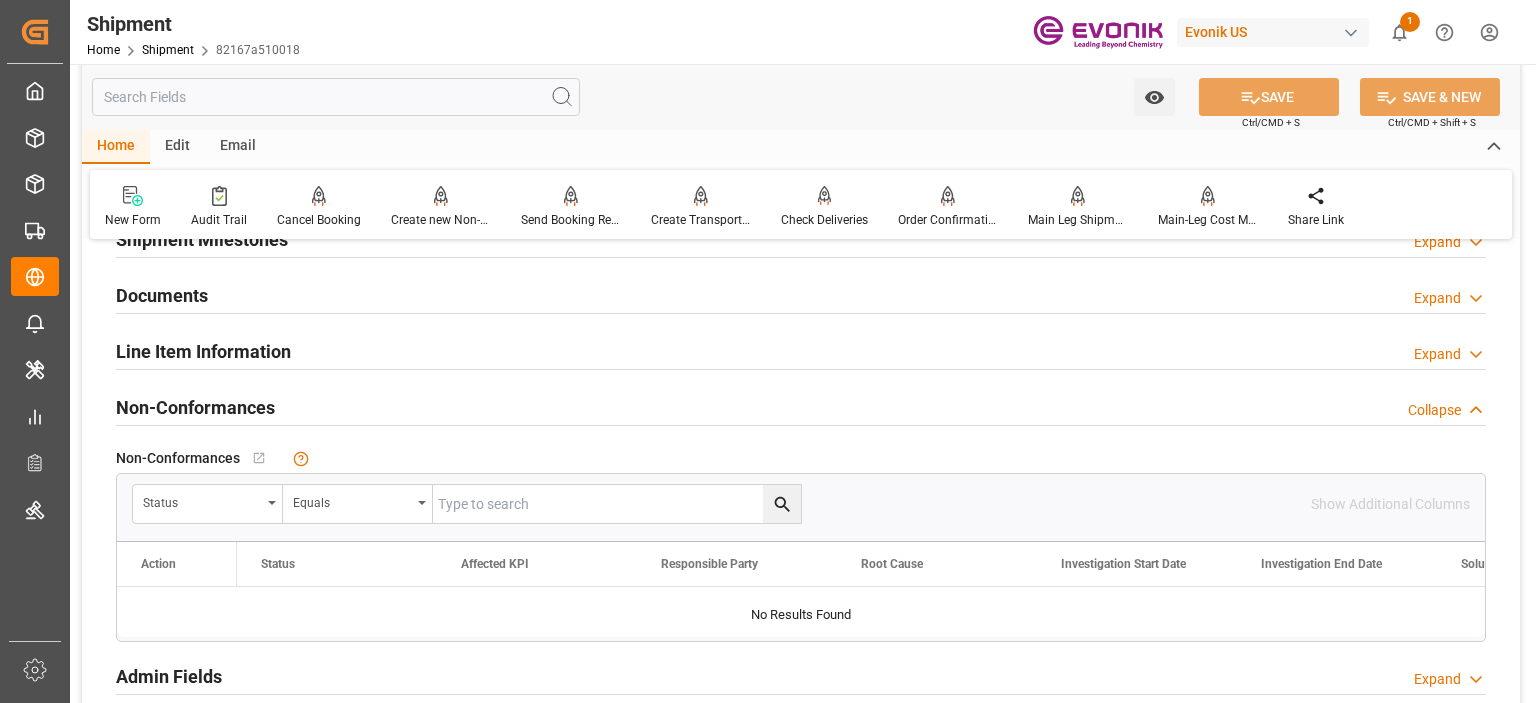 click on "Line Item Information" at bounding box center [203, 351] 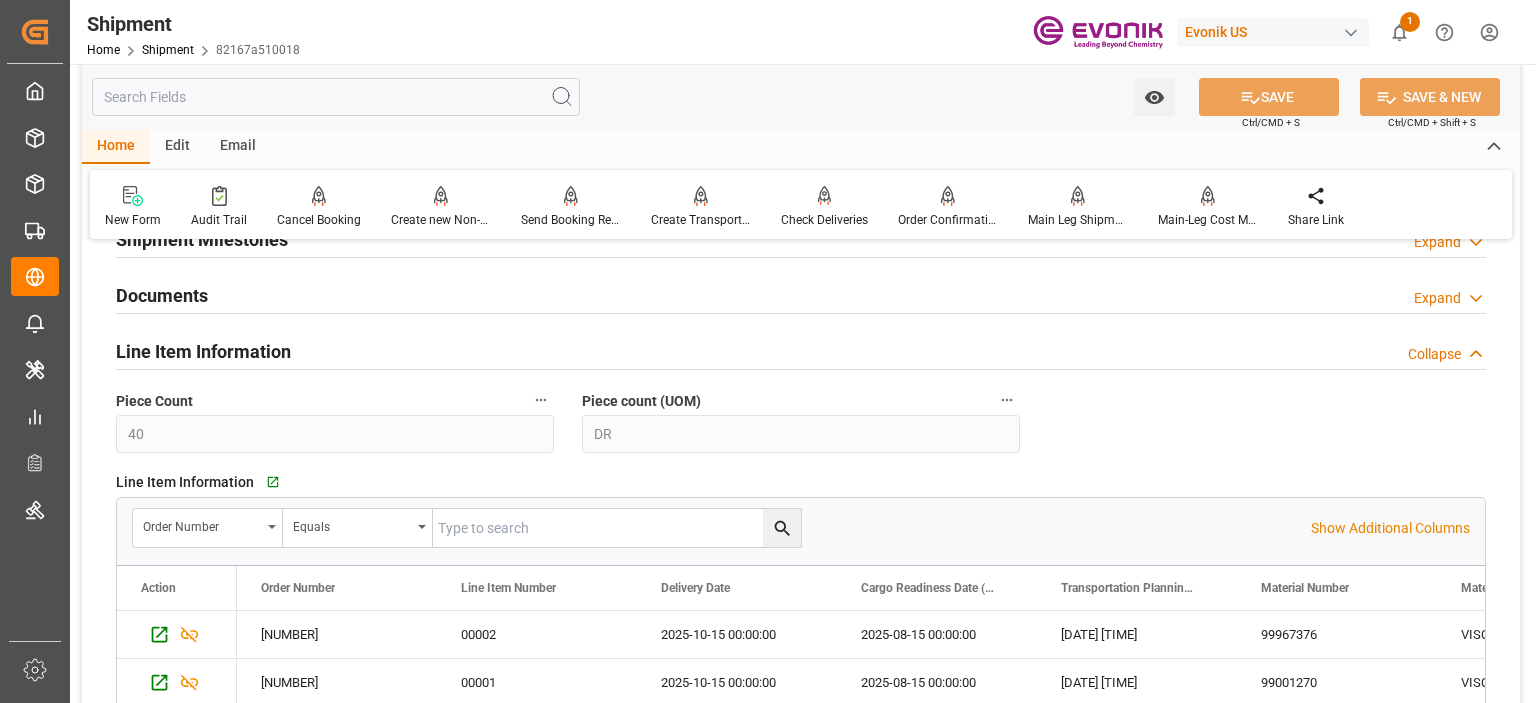 scroll, scrollTop: 1800, scrollLeft: 0, axis: vertical 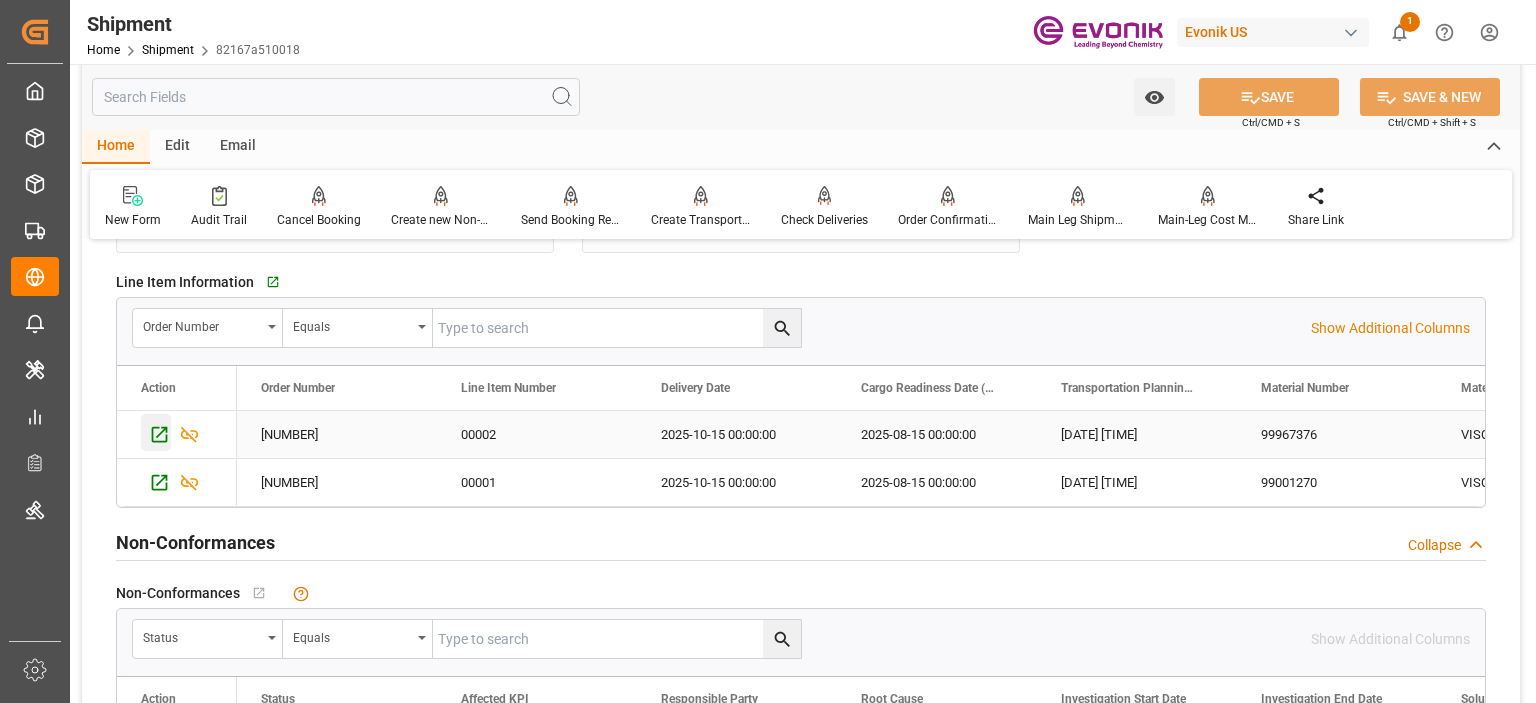 click 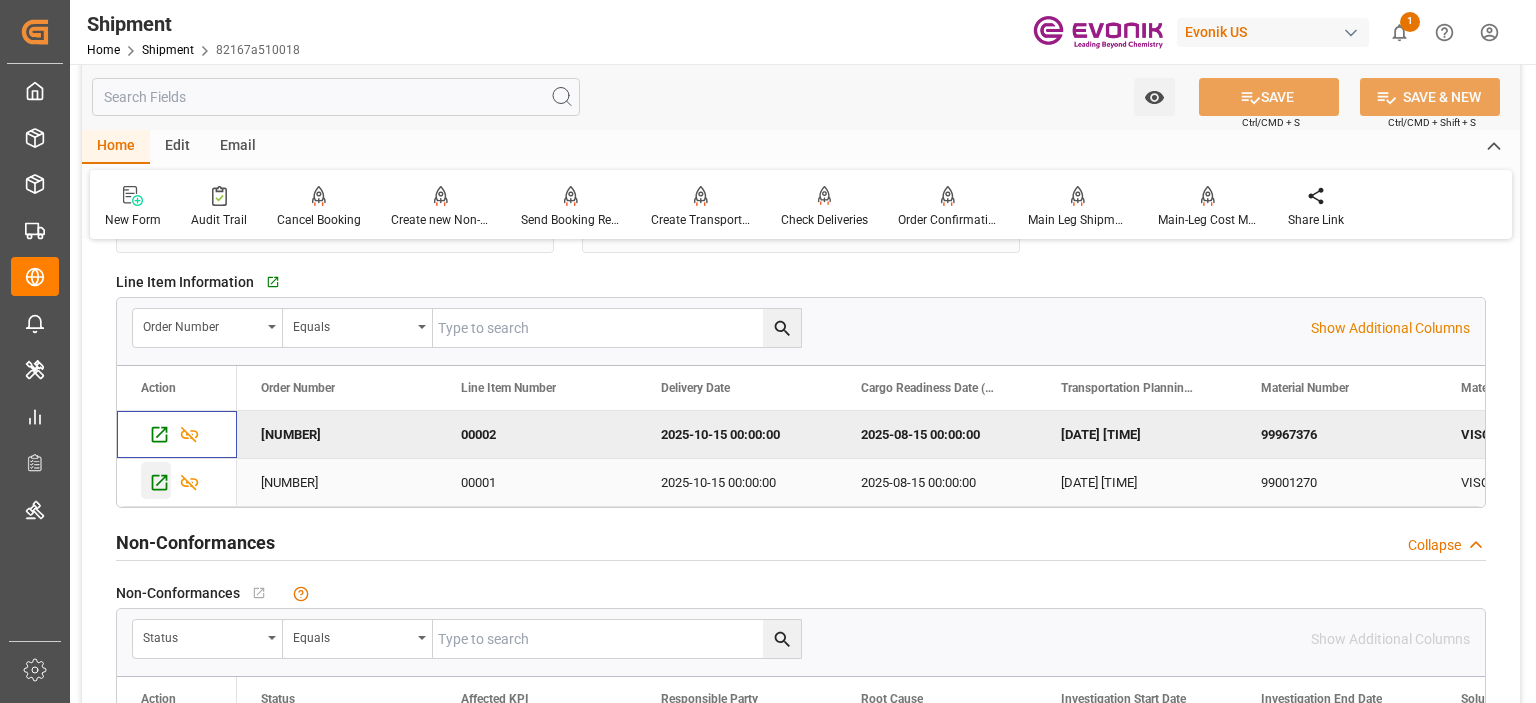 click 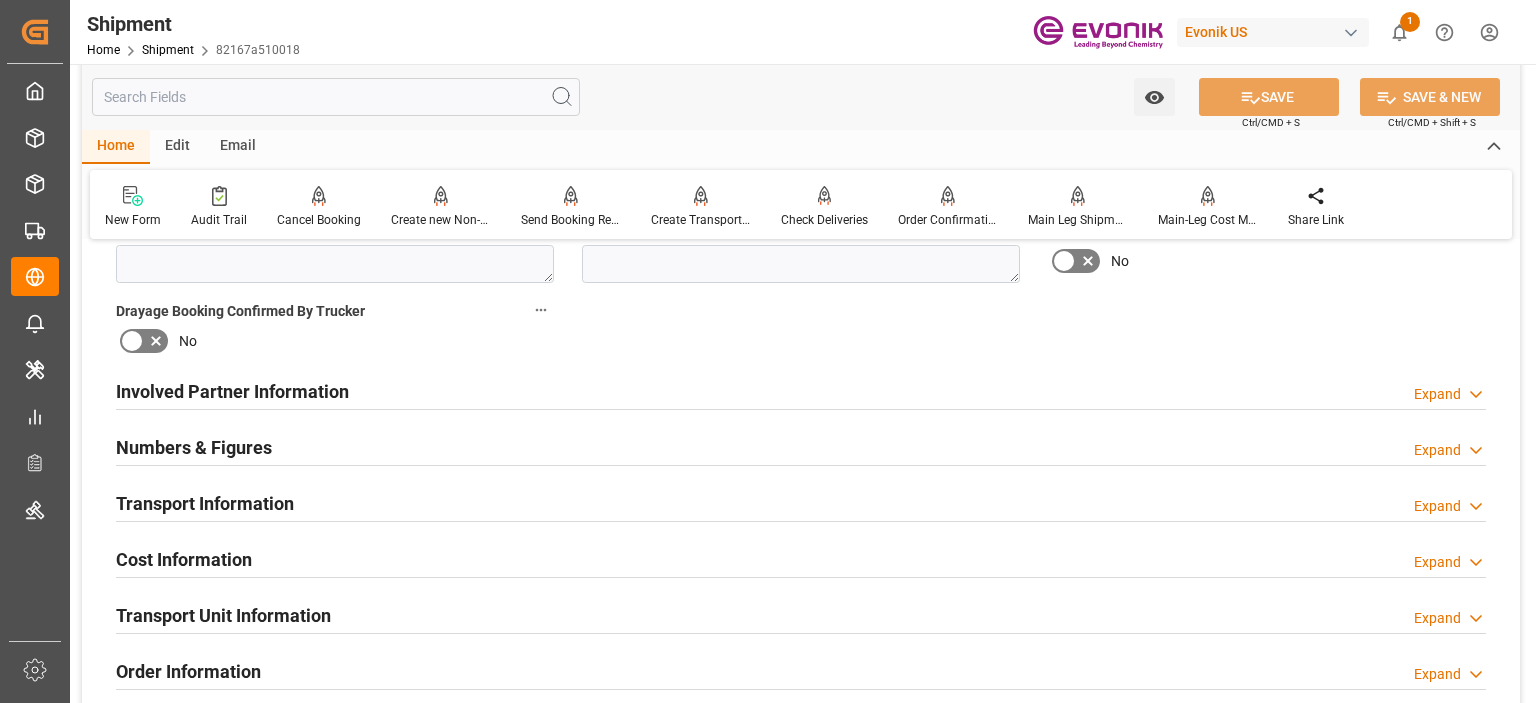 scroll, scrollTop: 1200, scrollLeft: 0, axis: vertical 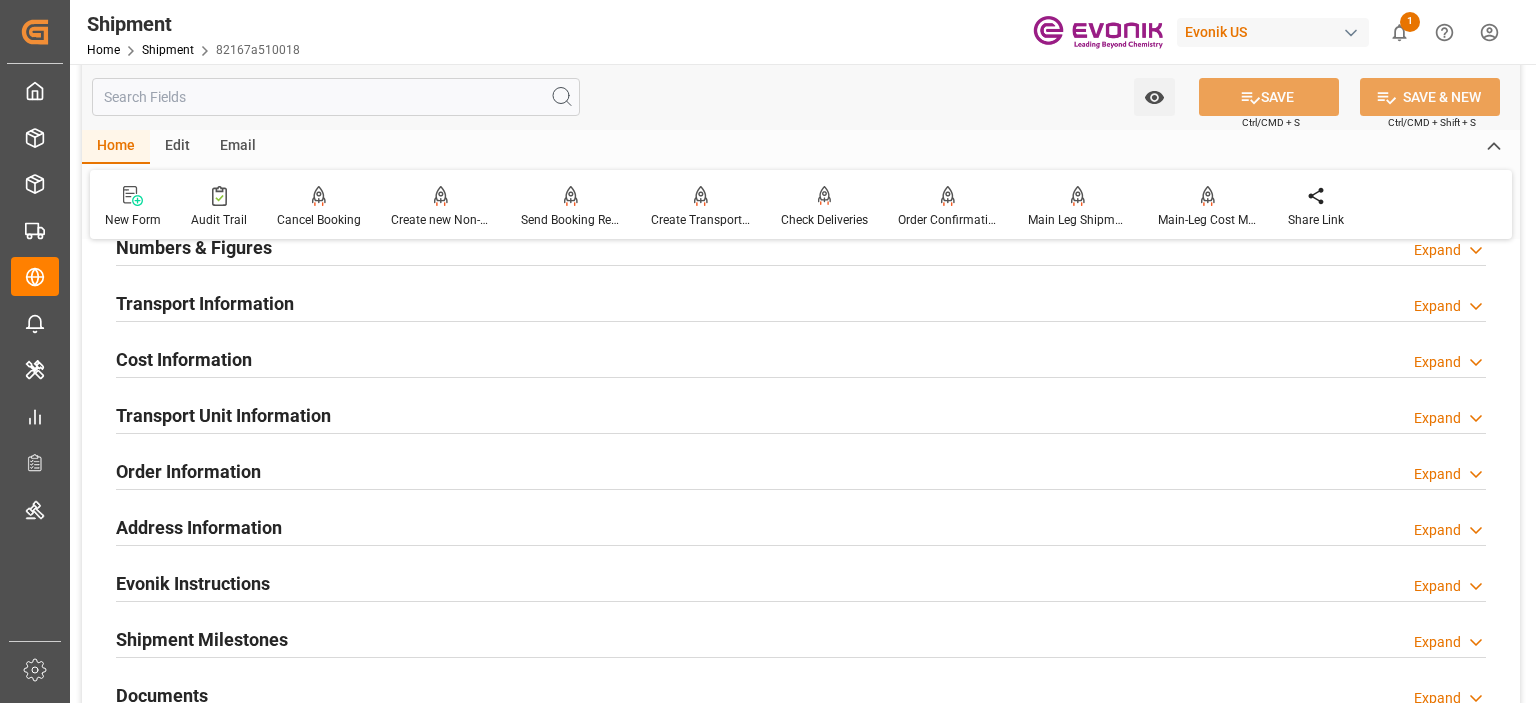 click on "Transport Unit Information" at bounding box center [223, 415] 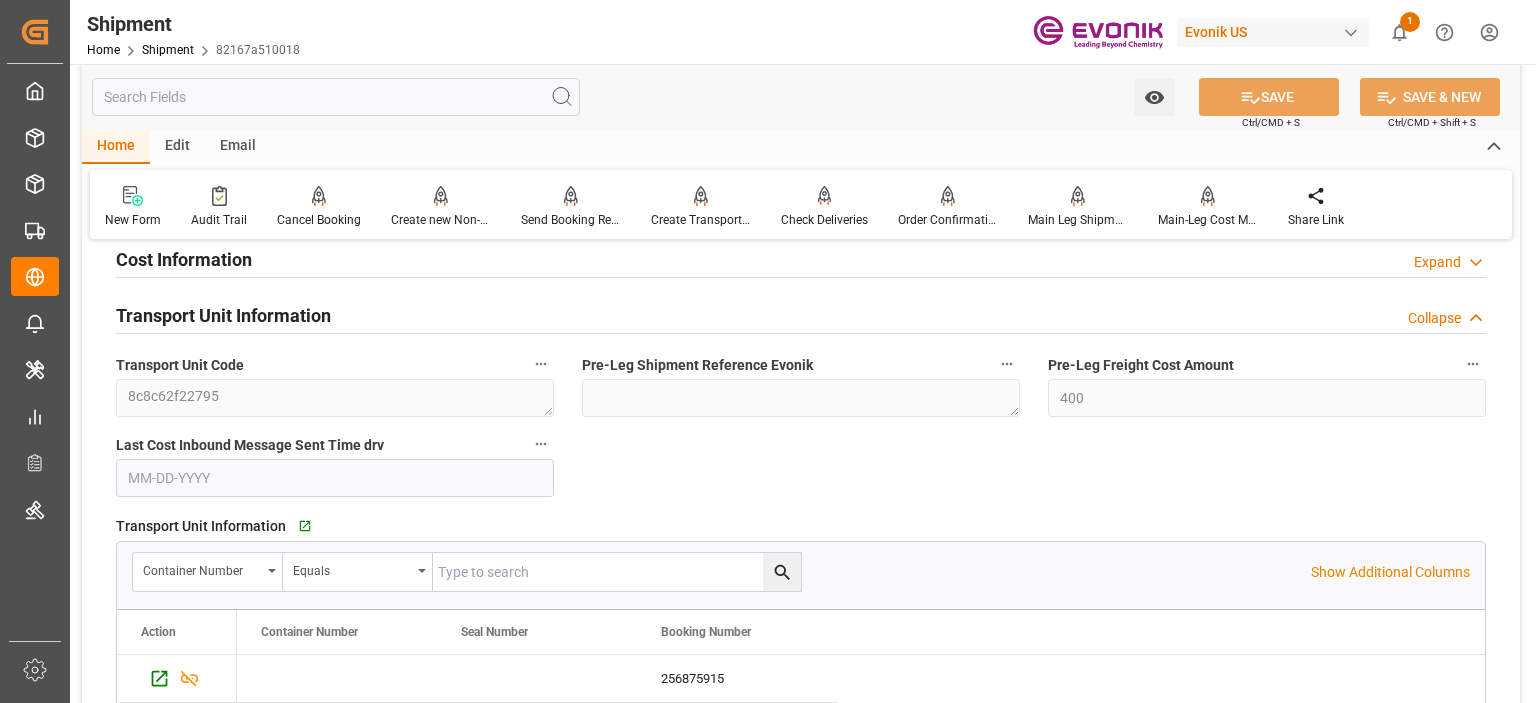 scroll, scrollTop: 1500, scrollLeft: 0, axis: vertical 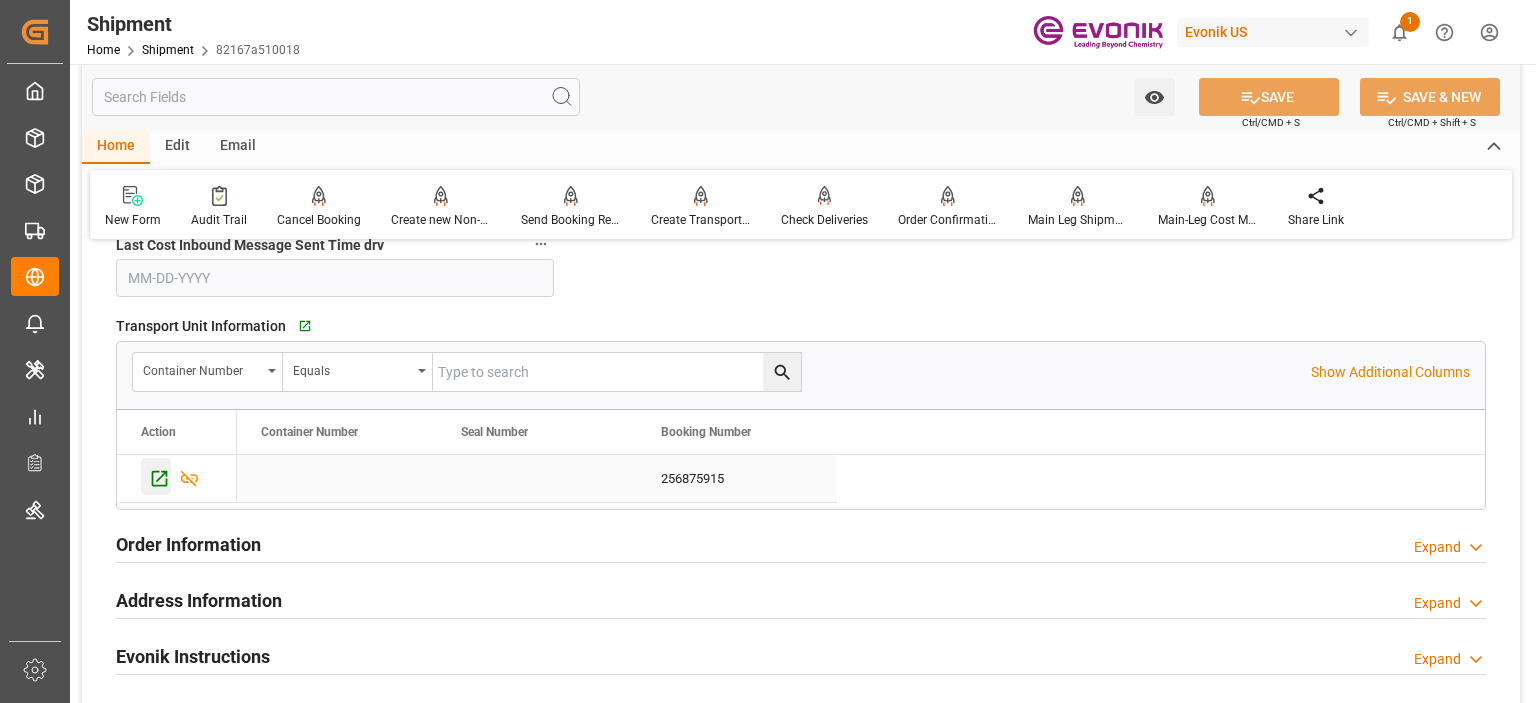 click at bounding box center [156, 476] 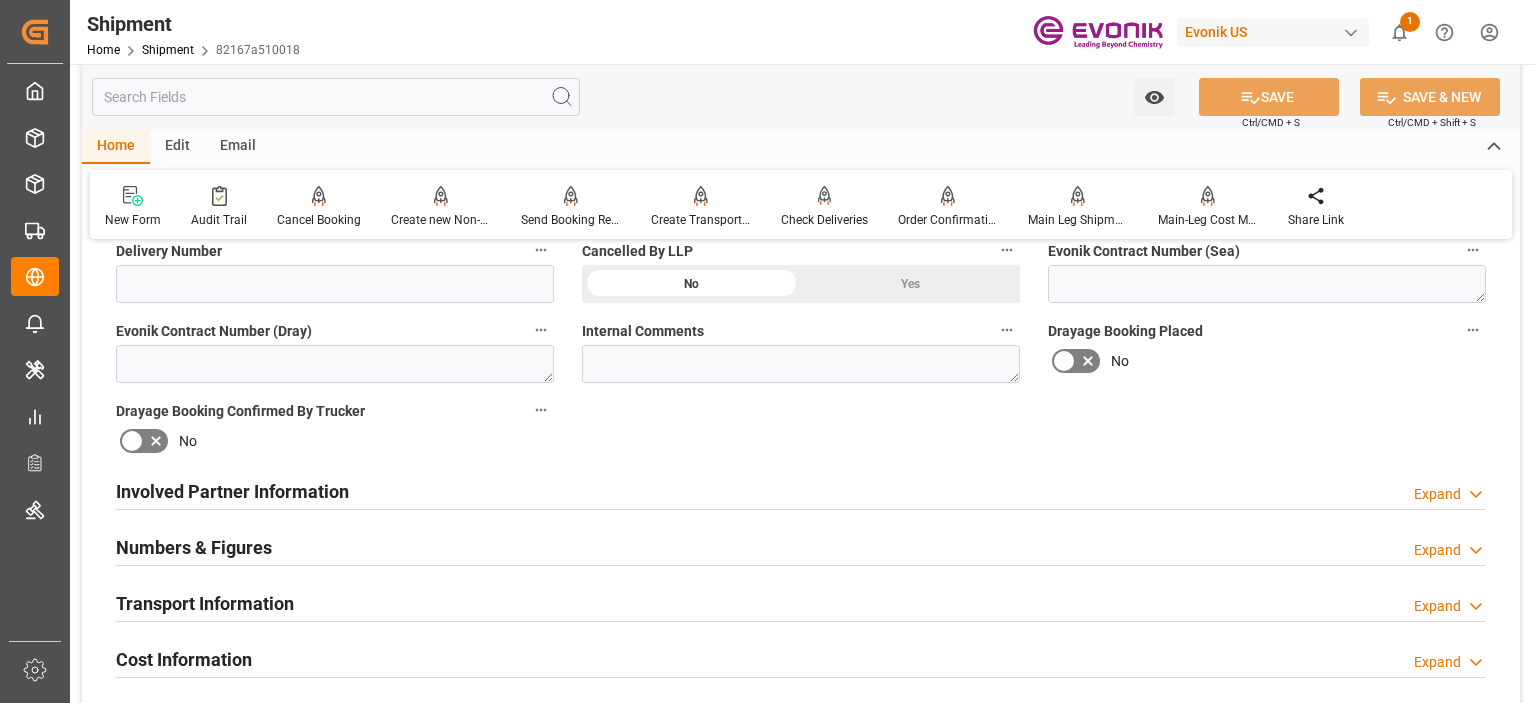 scroll, scrollTop: 1100, scrollLeft: 0, axis: vertical 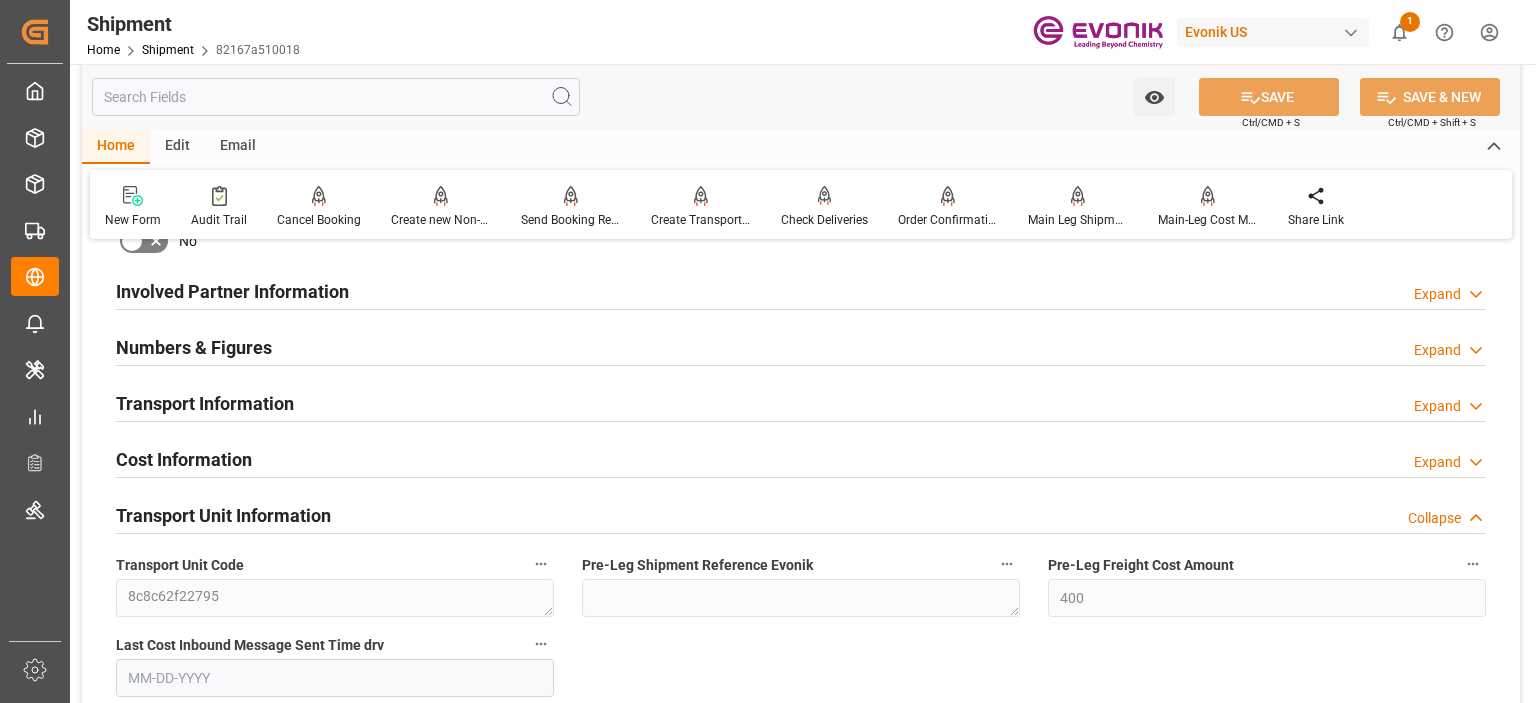 click on "Involved Partner Information" at bounding box center [232, 291] 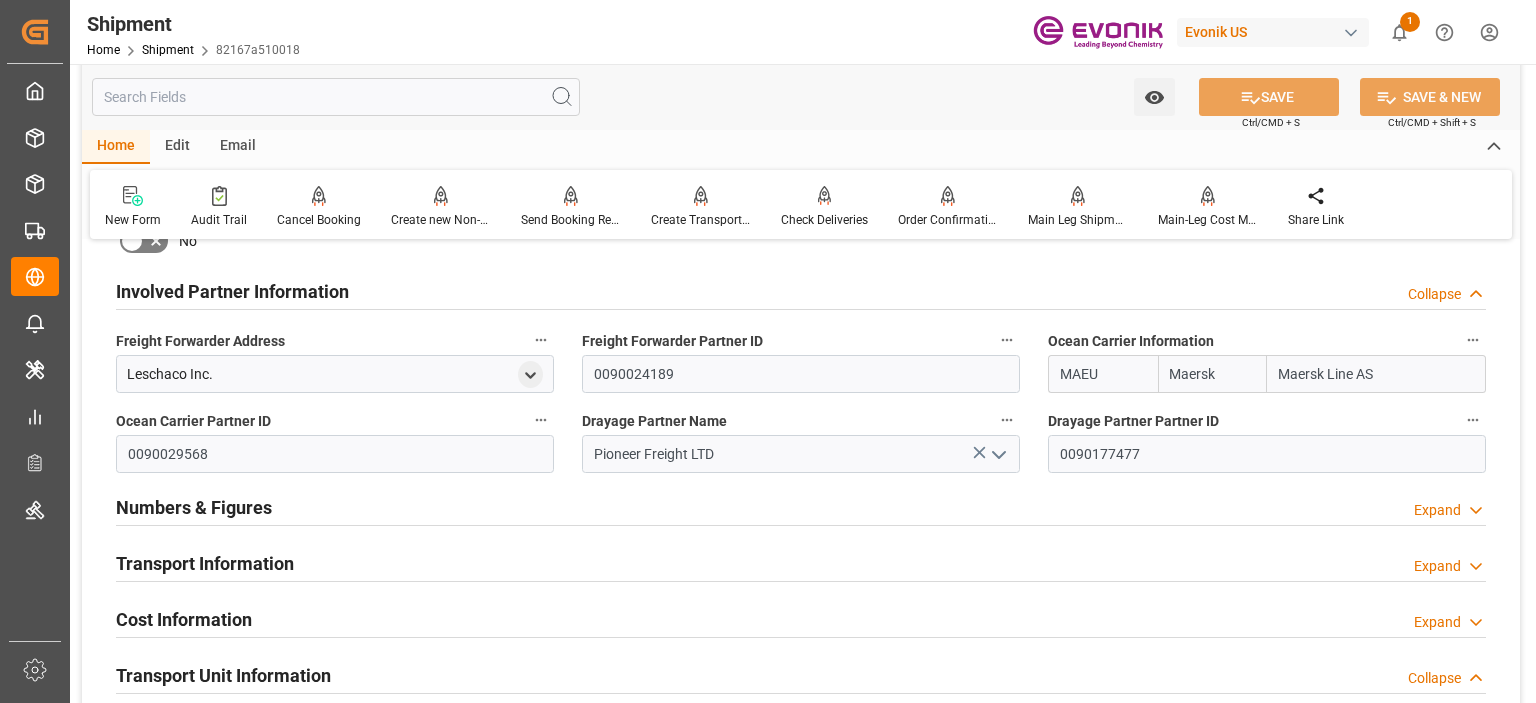click on "Transport Information" at bounding box center [205, 563] 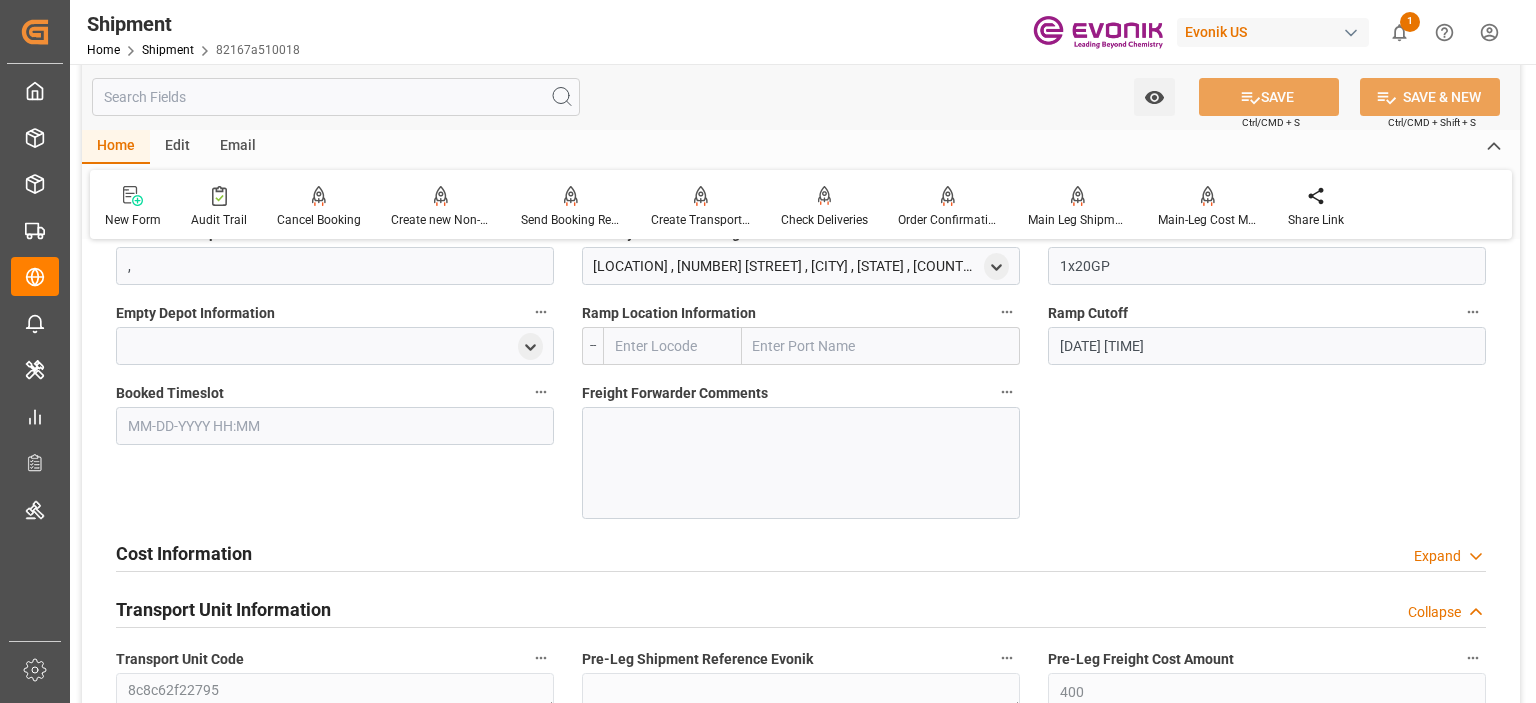 scroll, scrollTop: 1900, scrollLeft: 0, axis: vertical 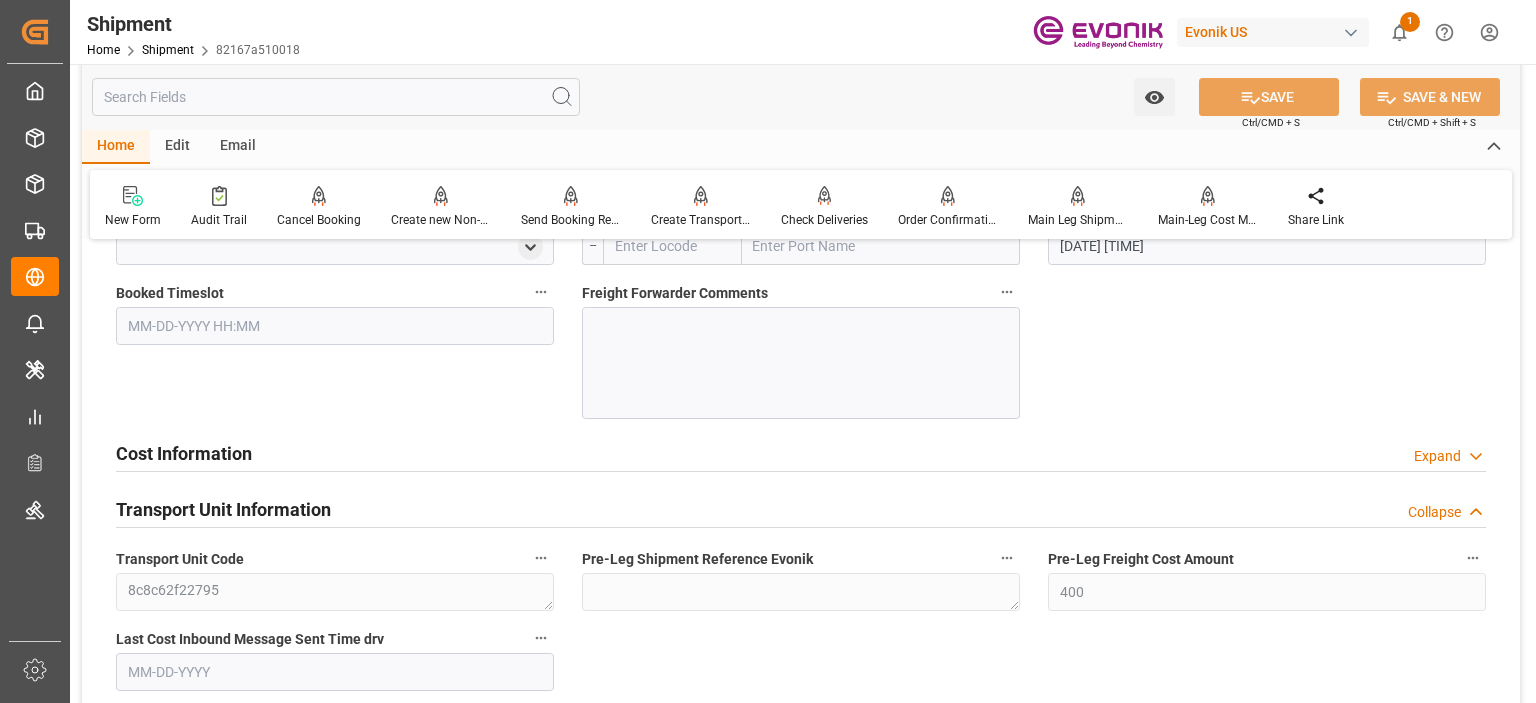 click on "Cost Information" at bounding box center (184, 453) 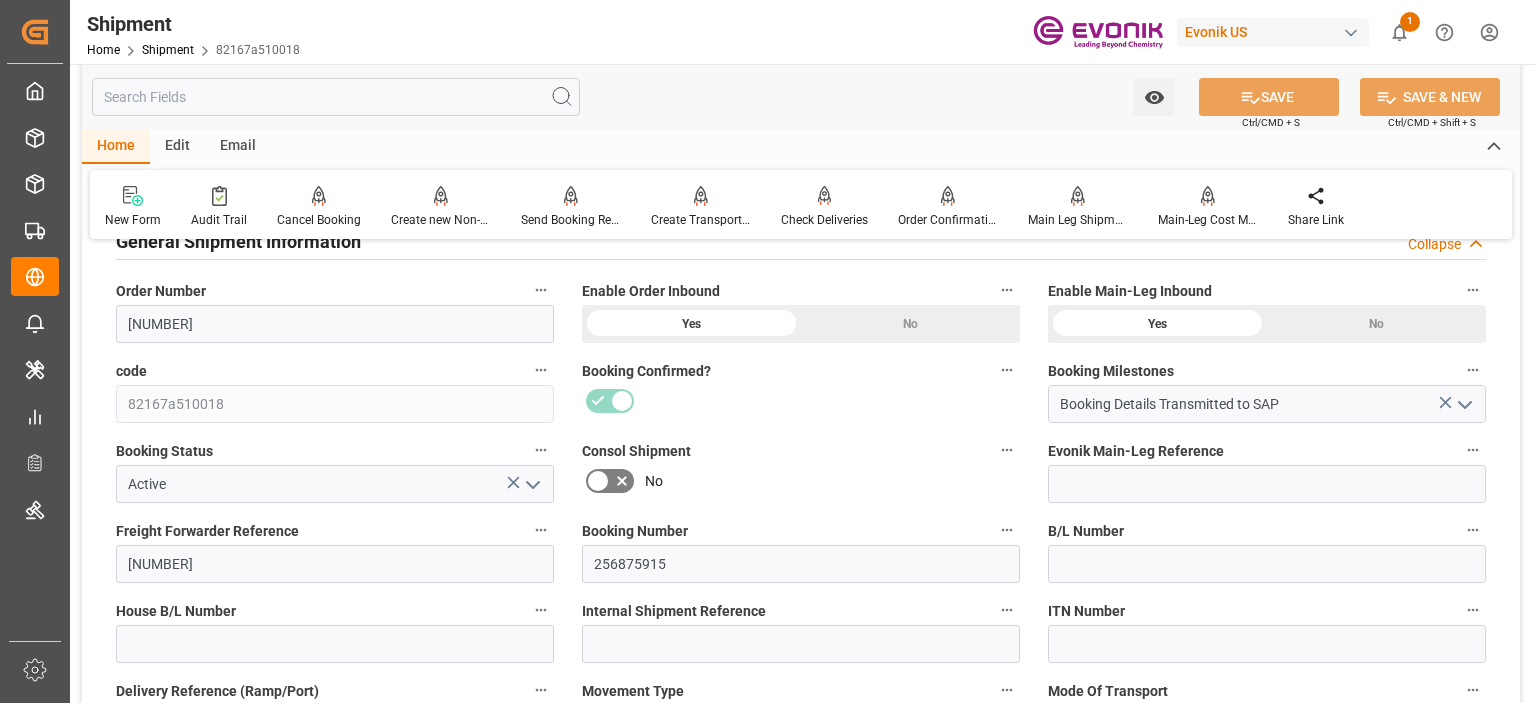 scroll, scrollTop: 0, scrollLeft: 0, axis: both 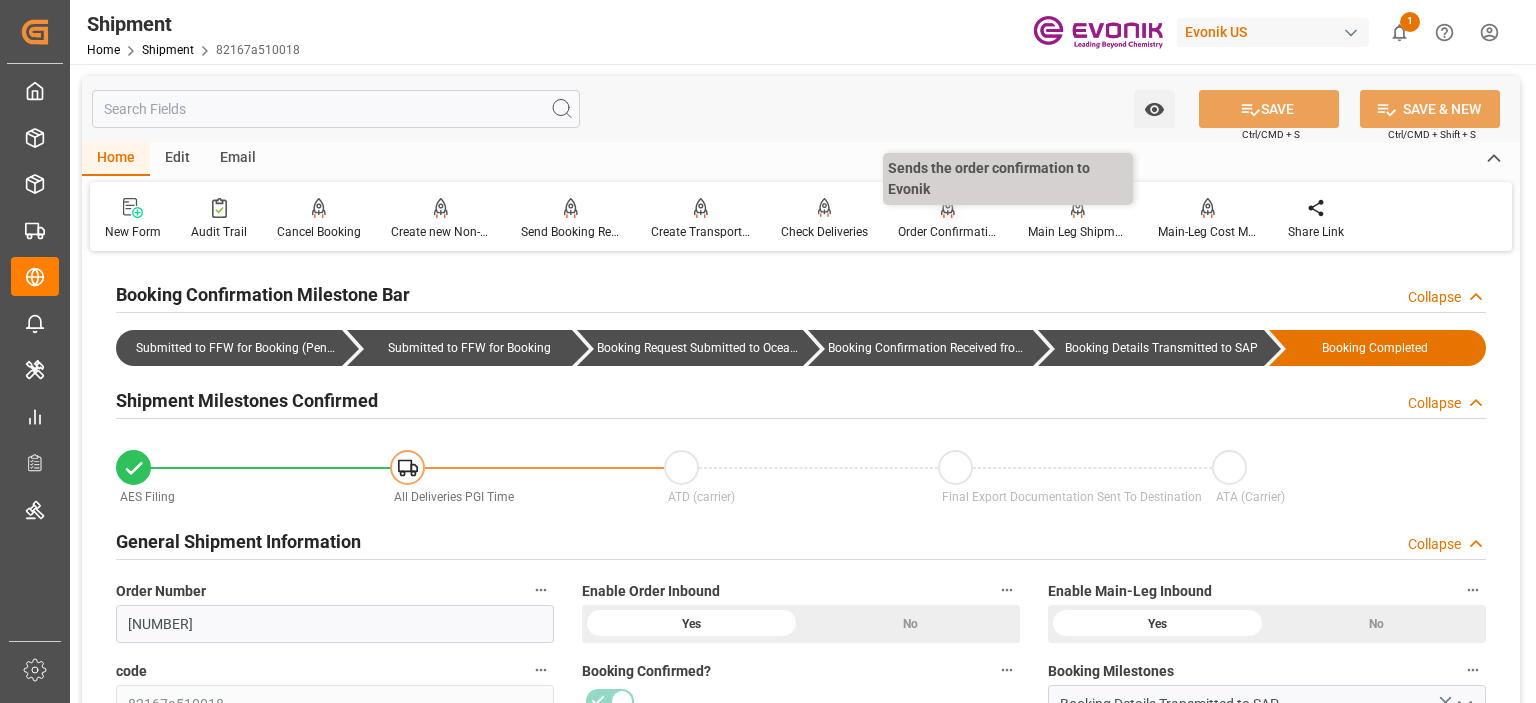 click on "Order Confirmation" at bounding box center (948, 232) 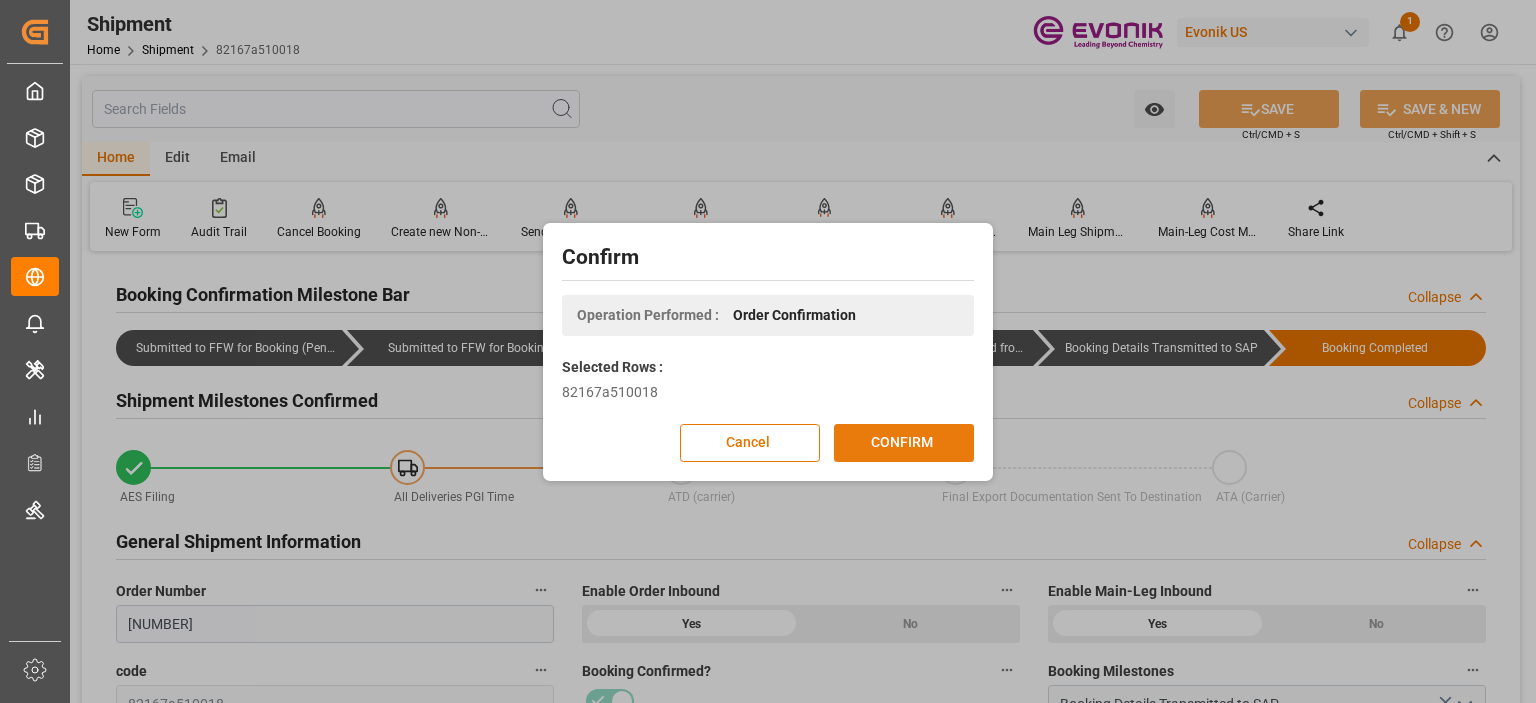 click on "CONFIRM" at bounding box center (904, 443) 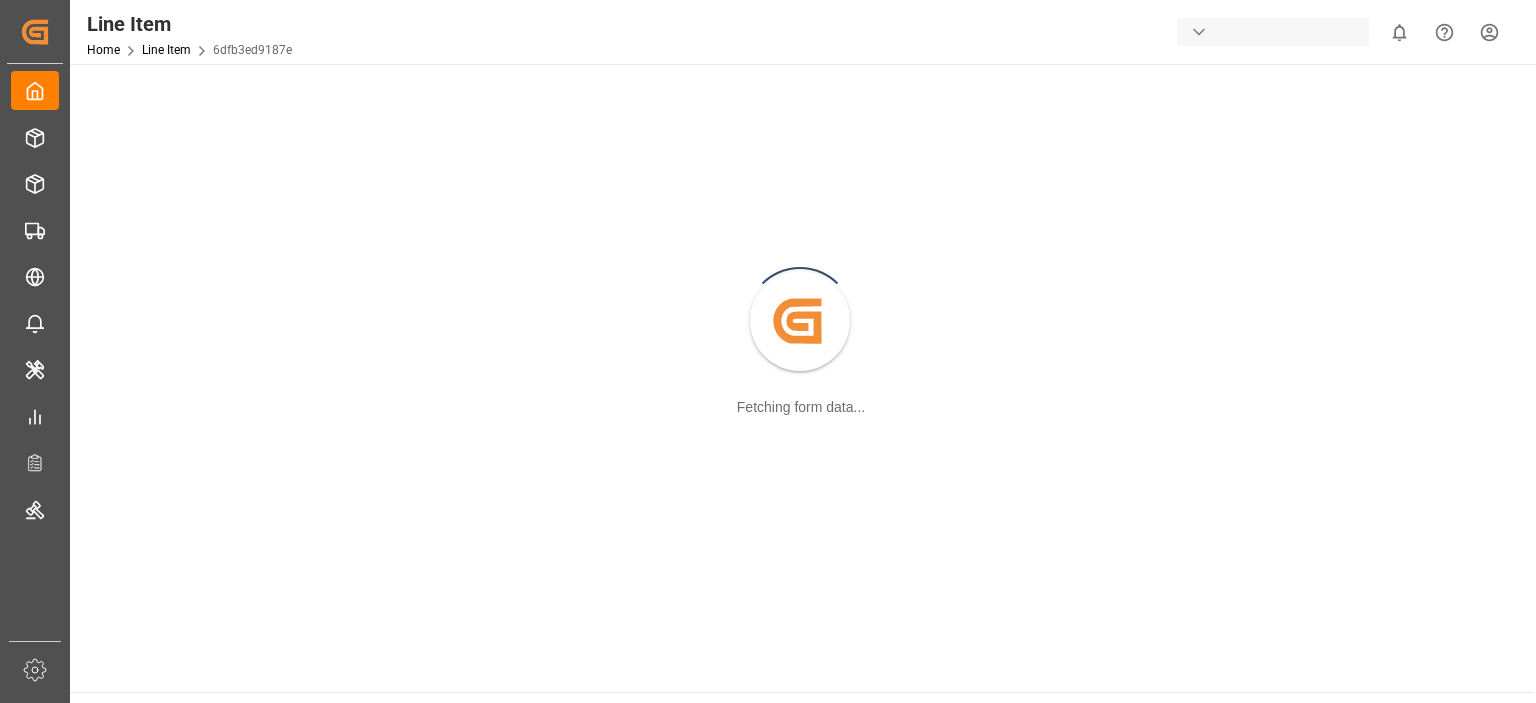 scroll, scrollTop: 0, scrollLeft: 0, axis: both 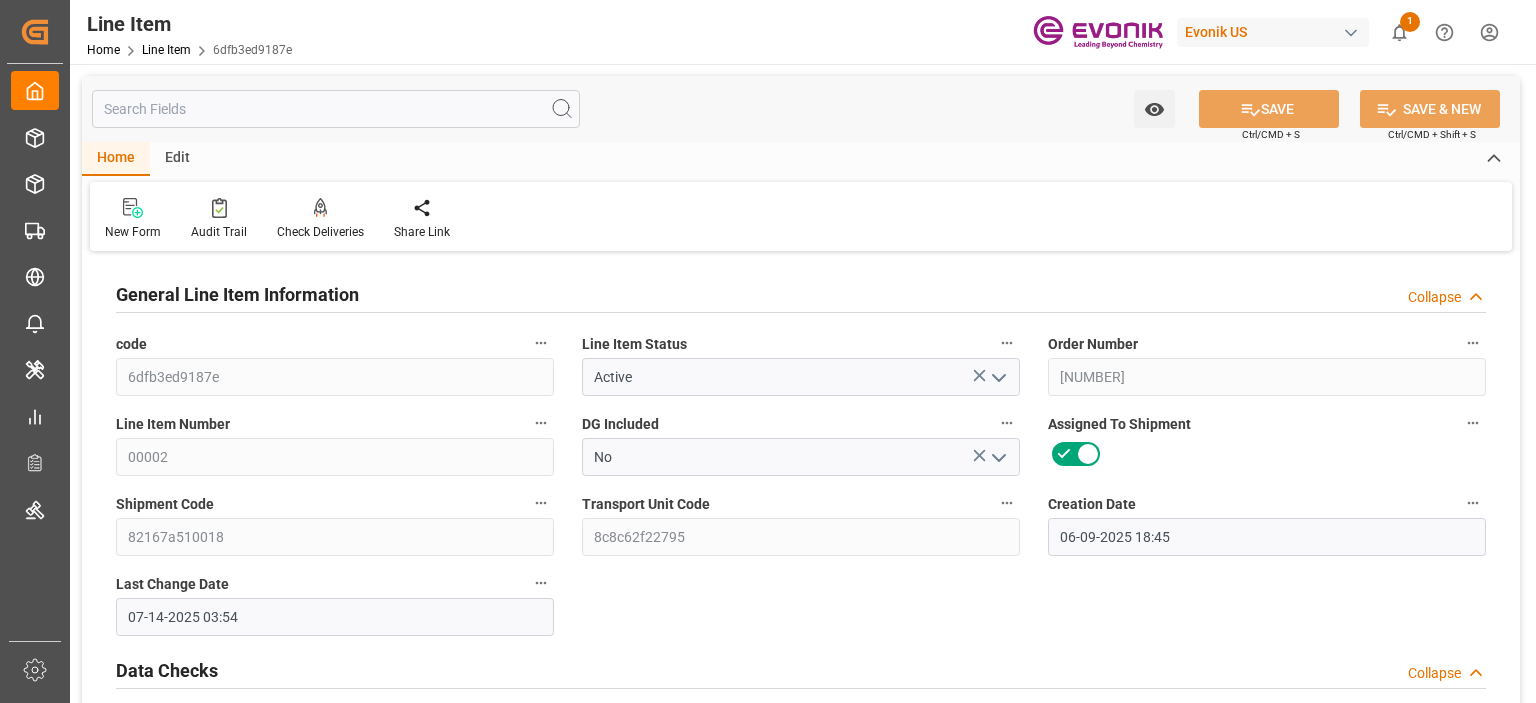 click at bounding box center [336, 109] 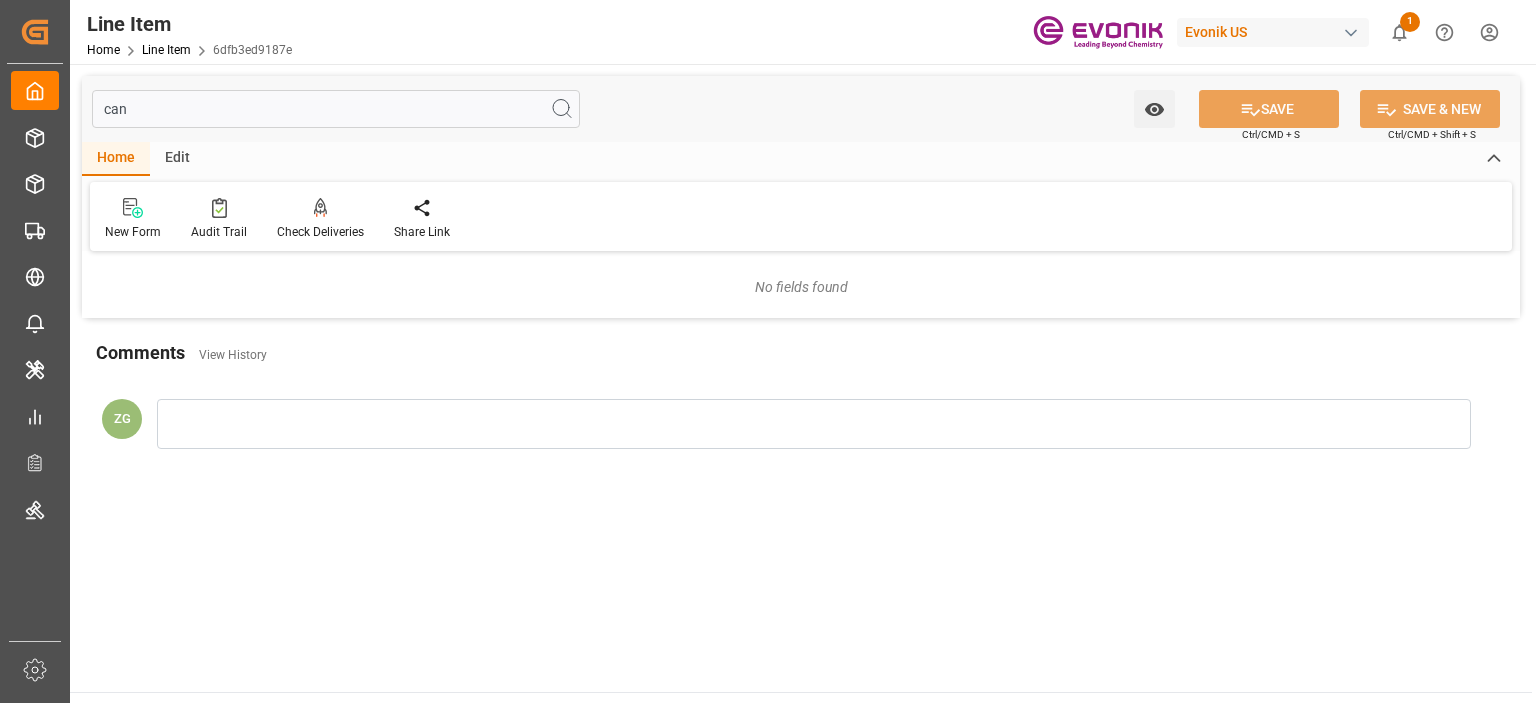 type on "can" 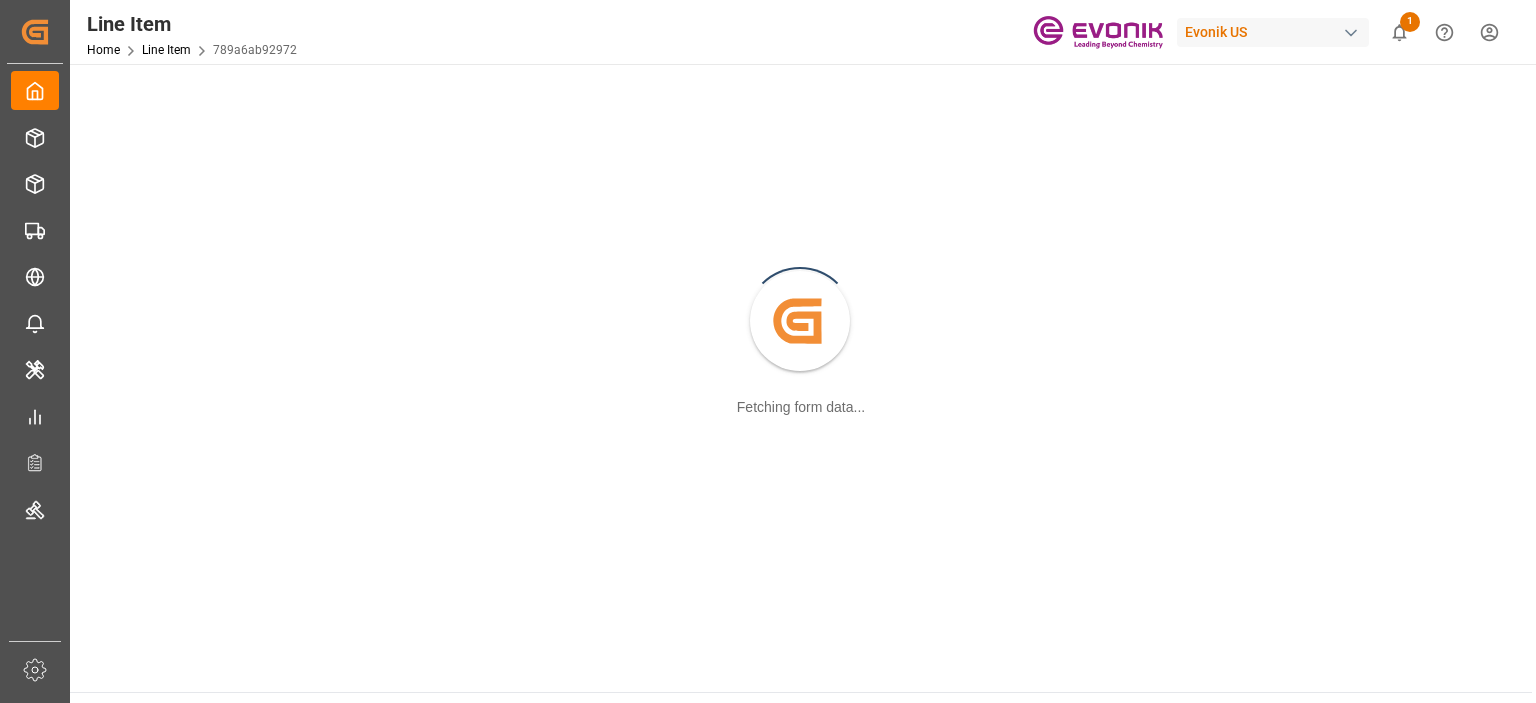 scroll, scrollTop: 0, scrollLeft: 0, axis: both 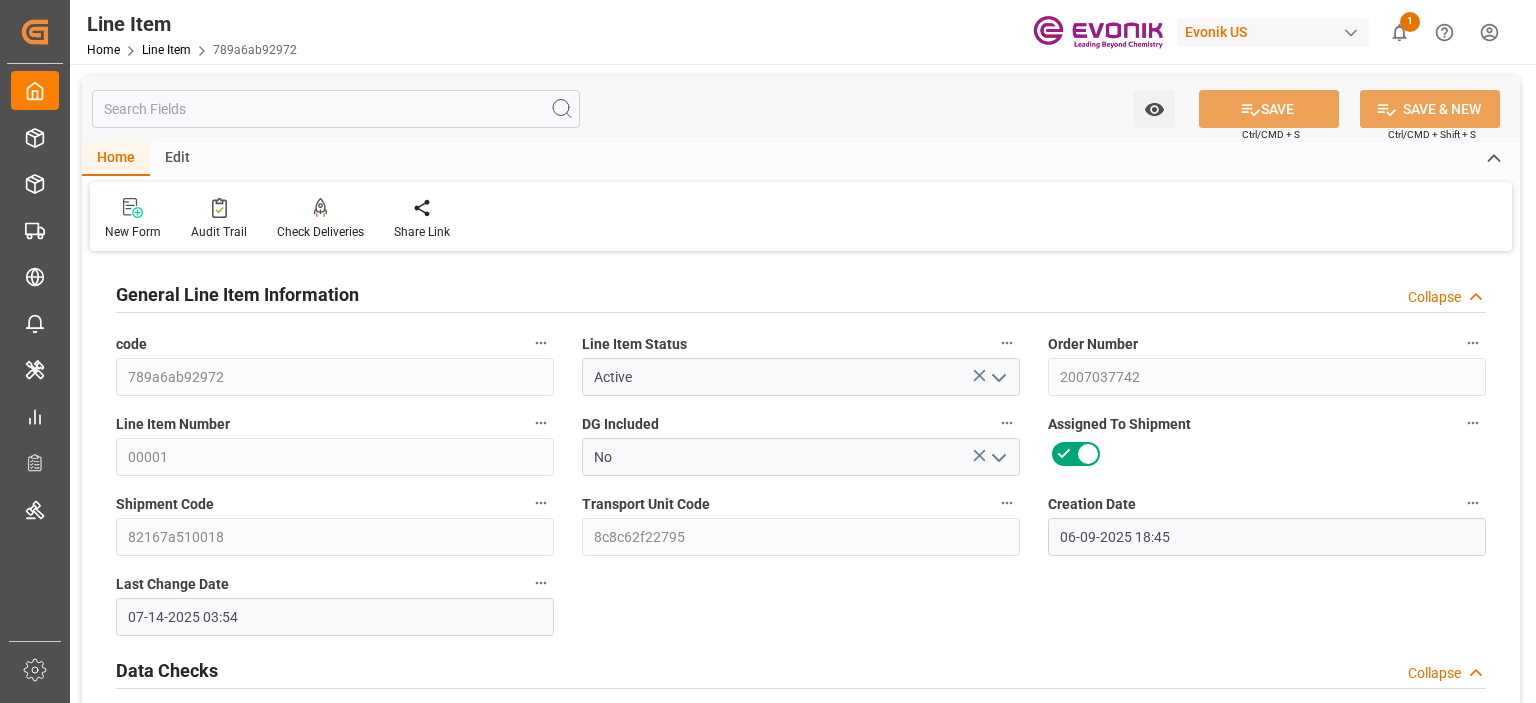 click at bounding box center [336, 109] 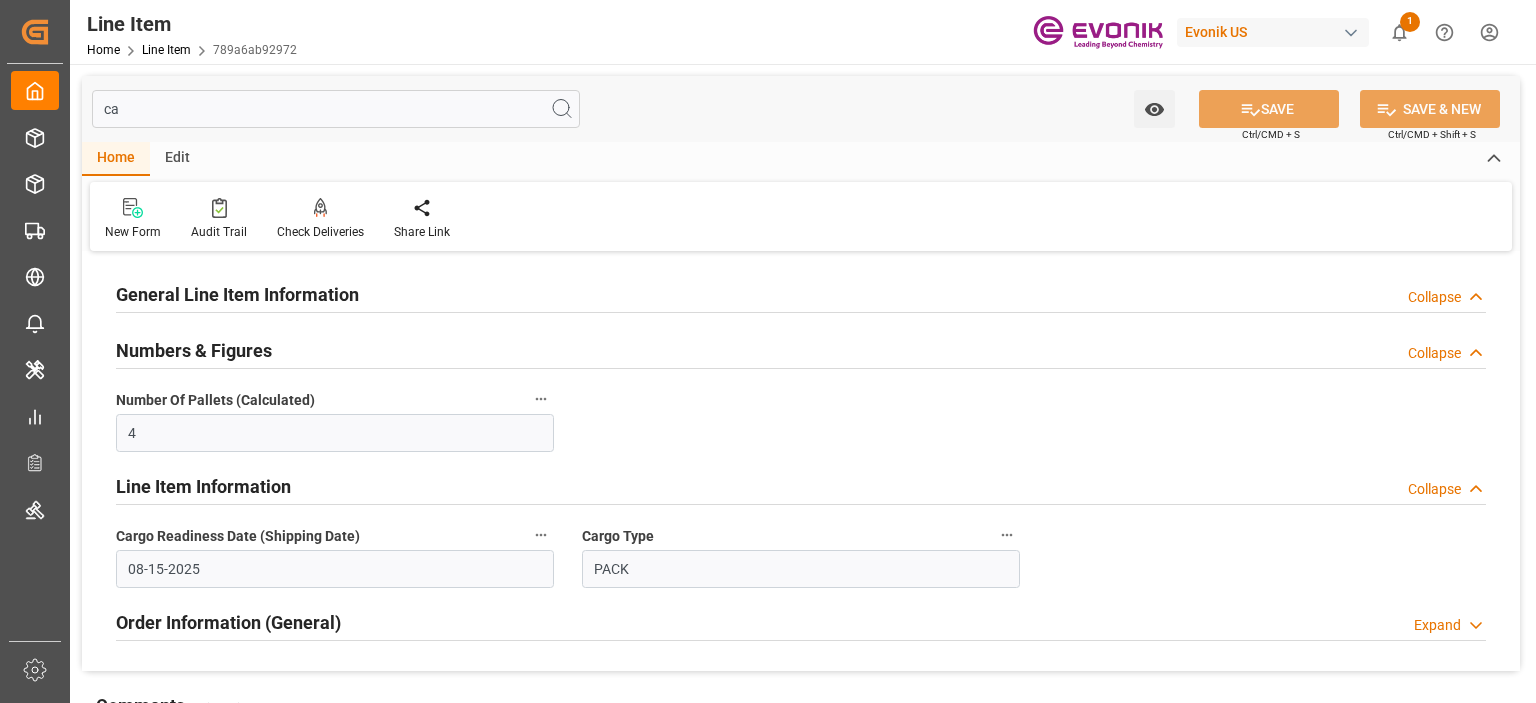 type on "can" 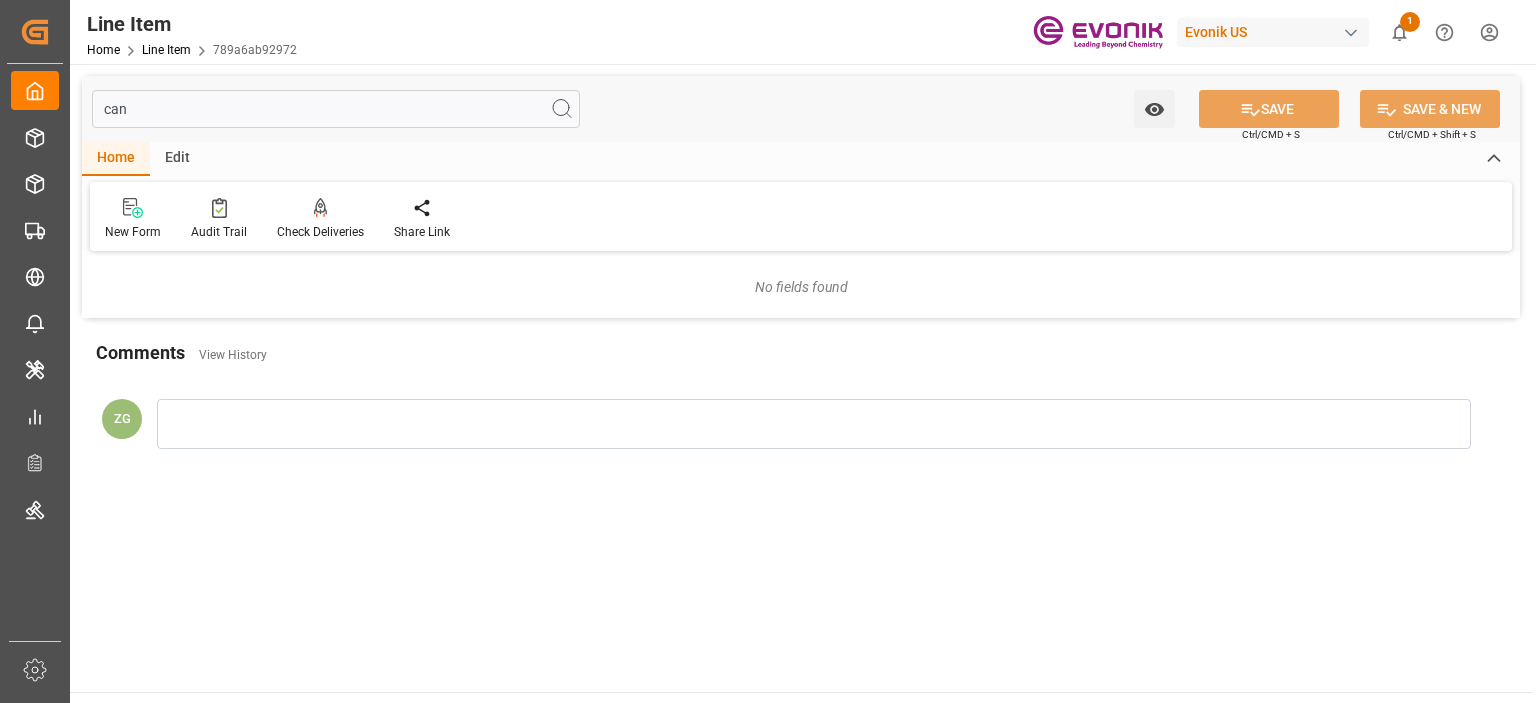 click on "can" at bounding box center (336, 109) 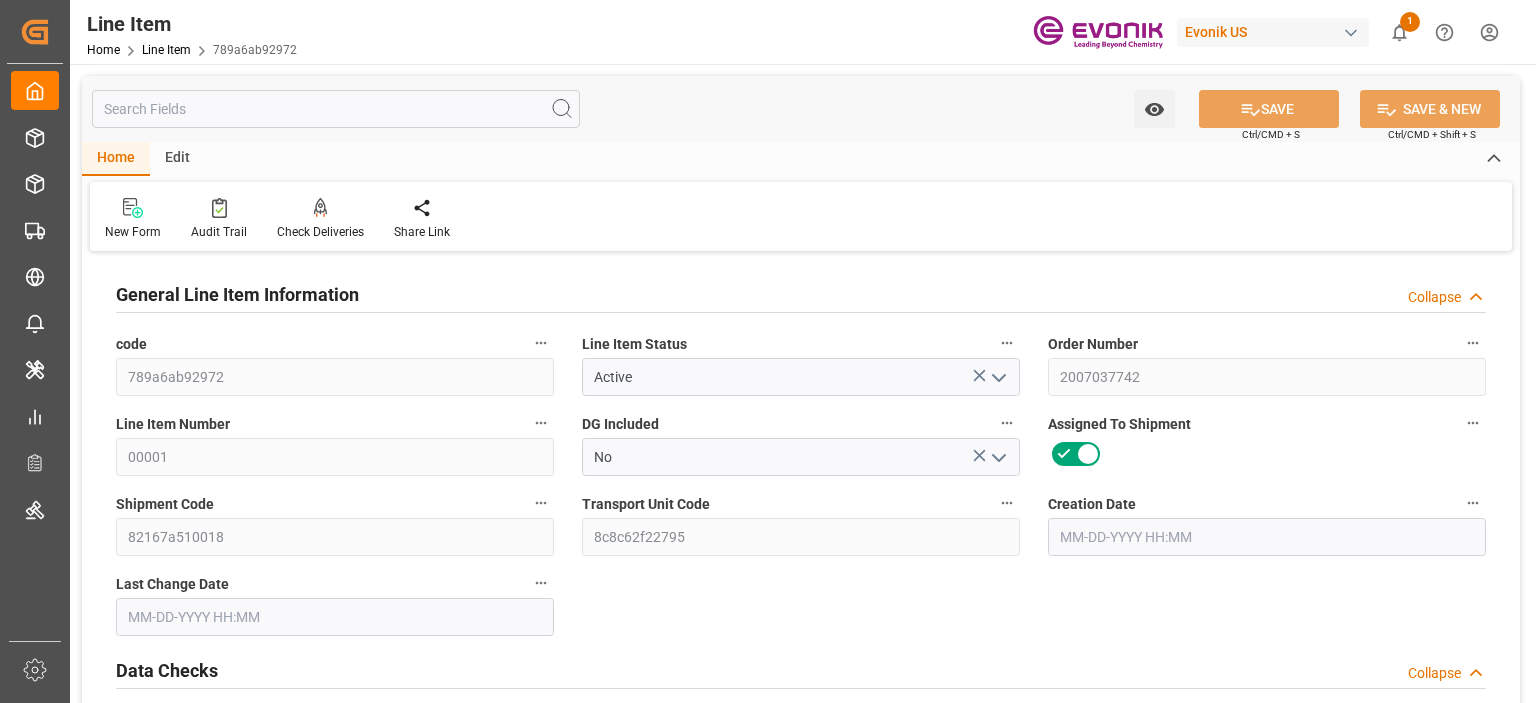 type on "4" 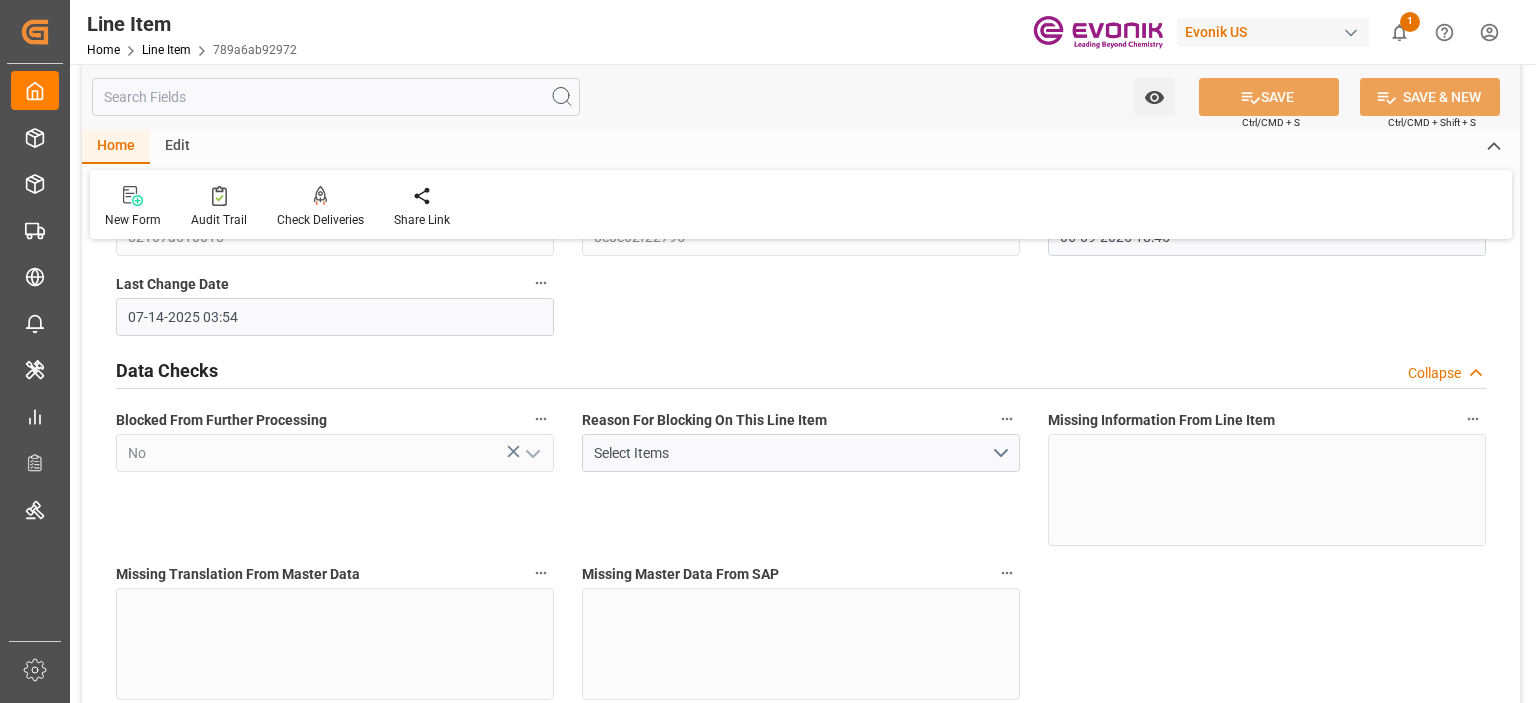 scroll, scrollTop: 0, scrollLeft: 0, axis: both 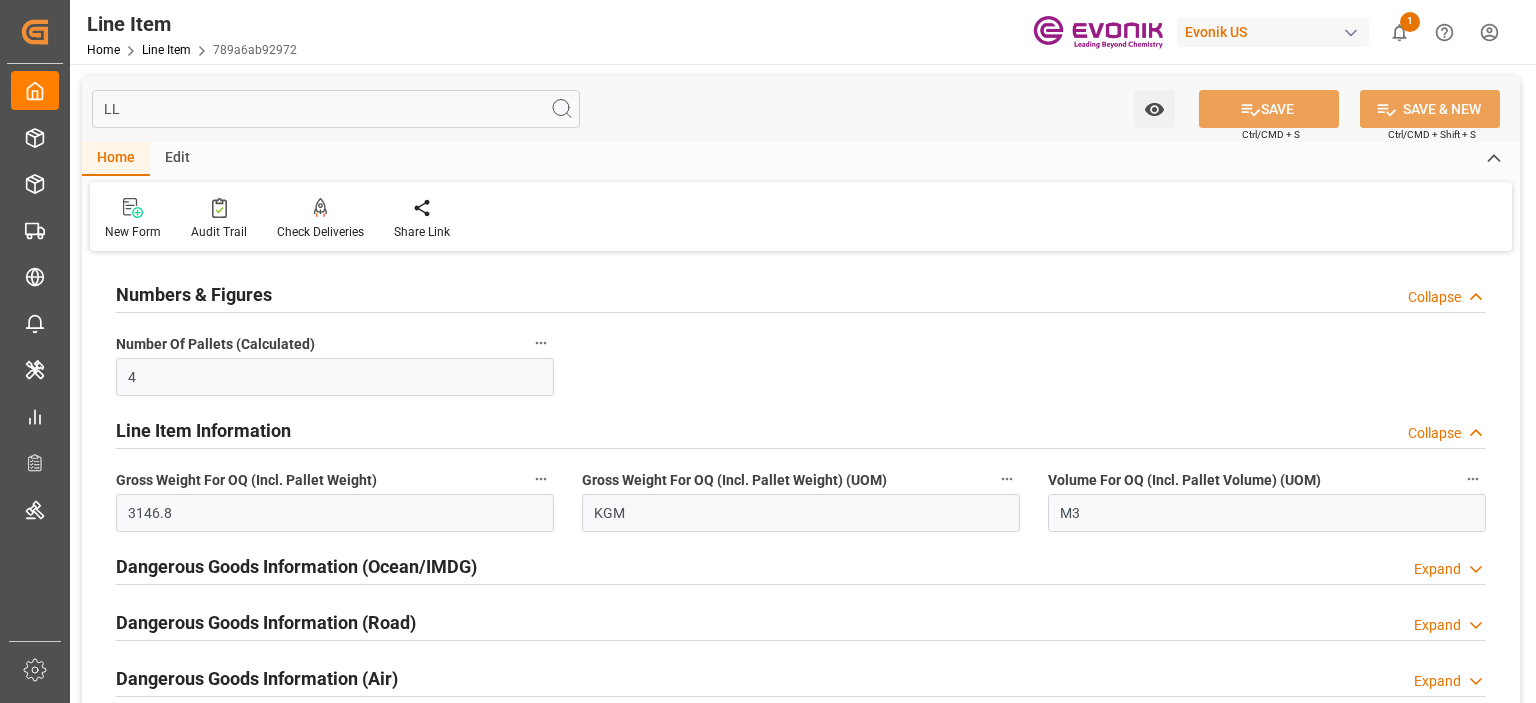 type on "L" 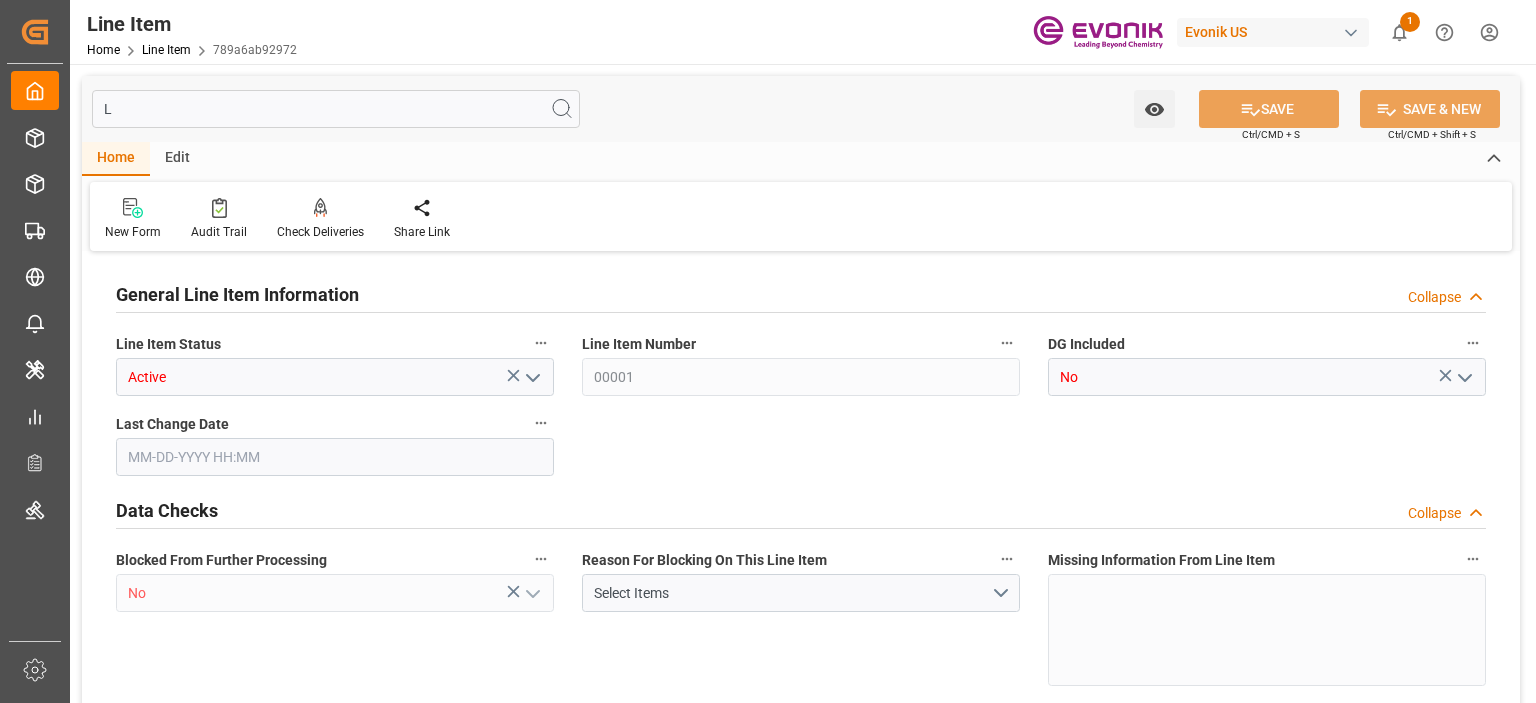 type on "3056" 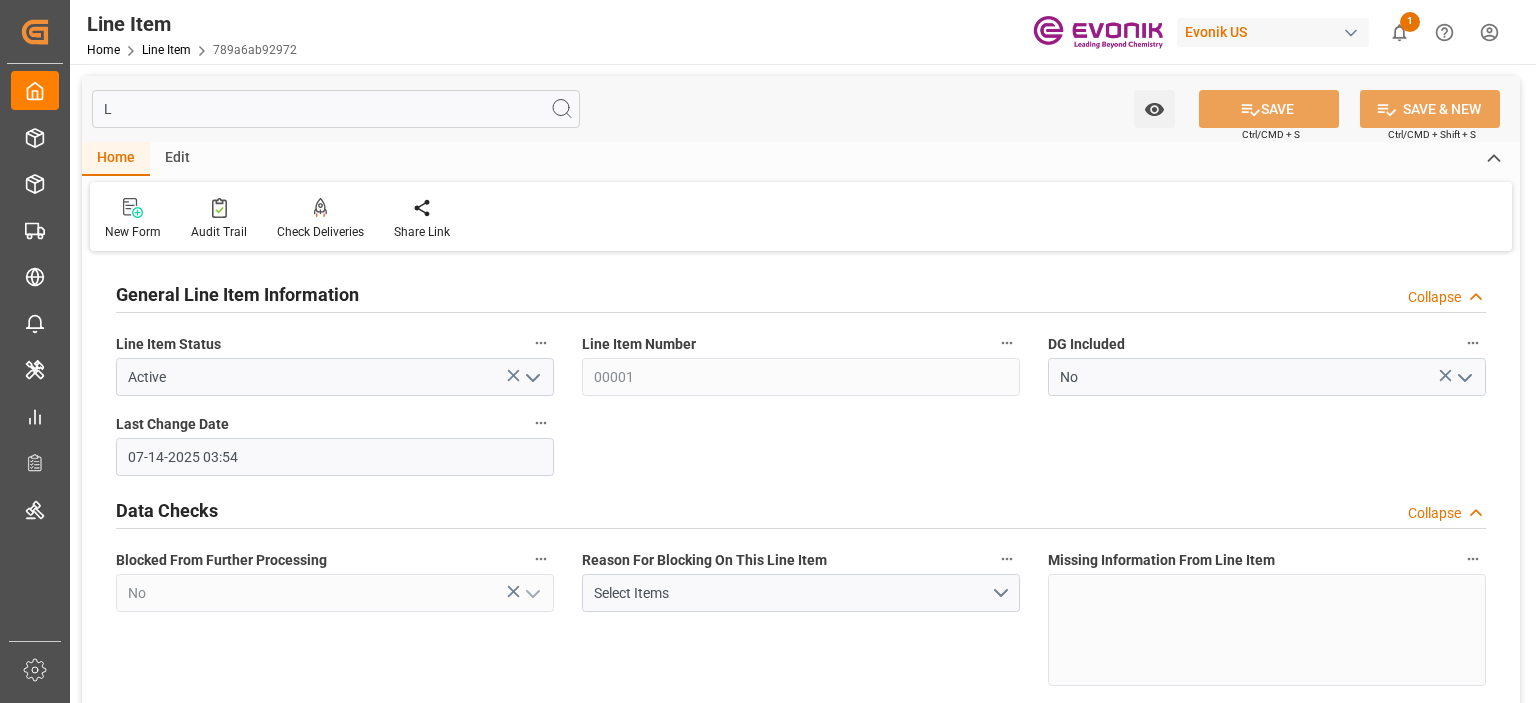 type on "07-14-2025 03:54" 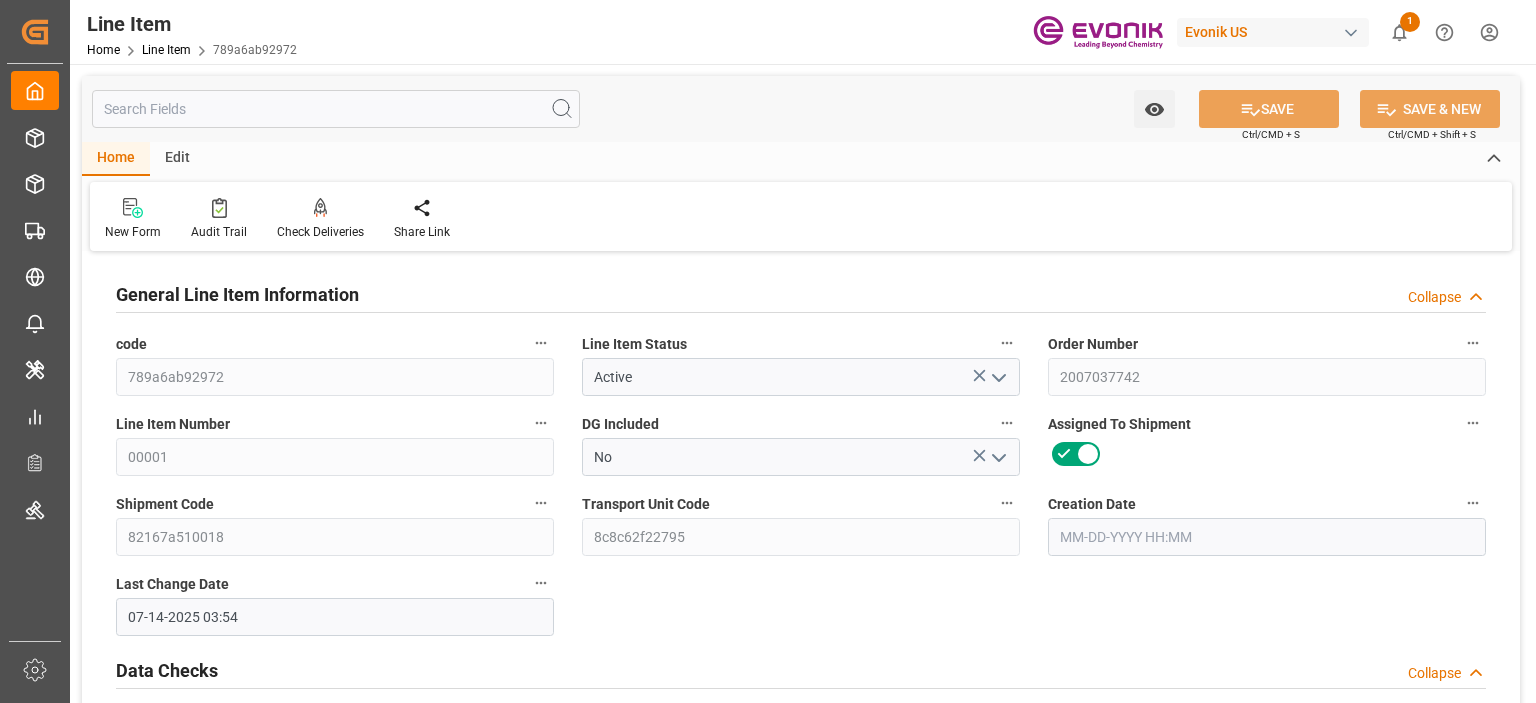 type on "1377600" 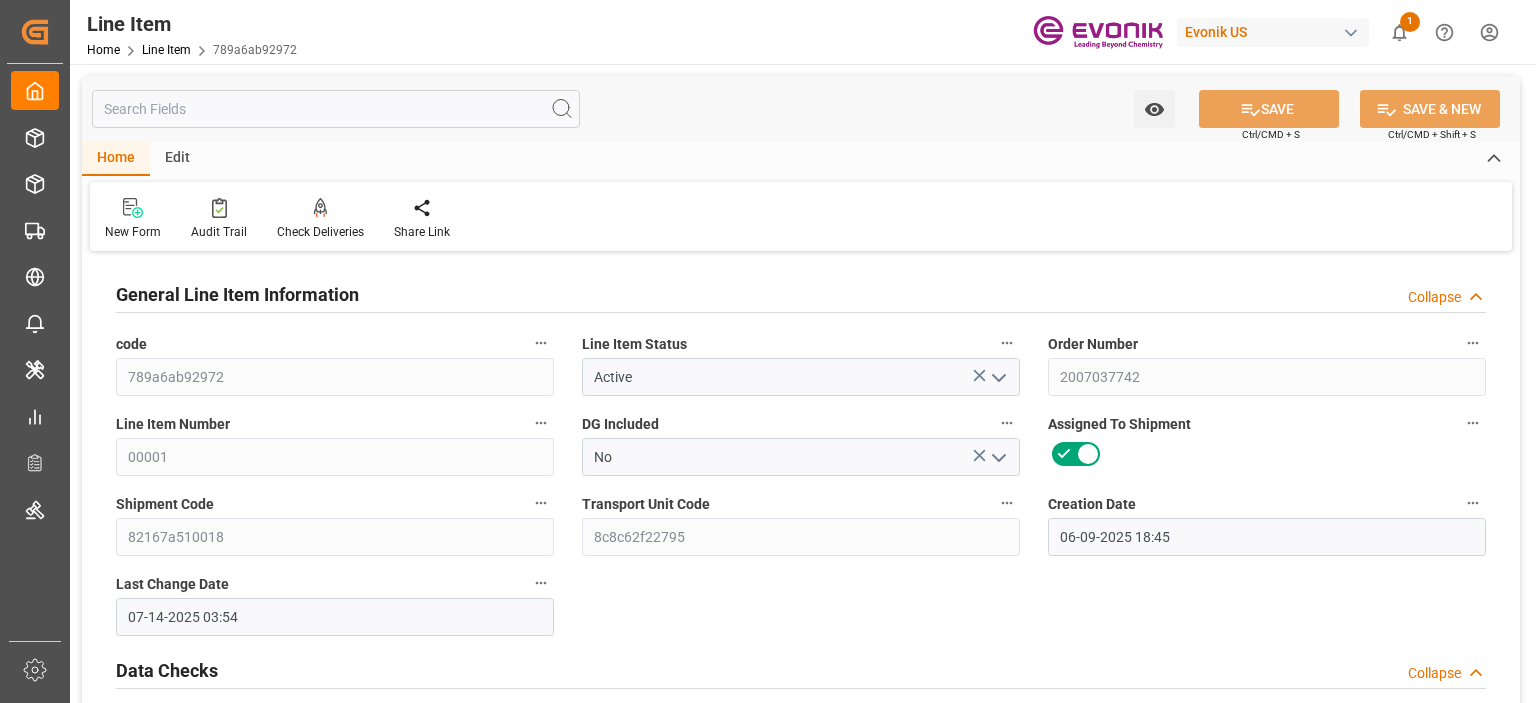 type on "06-09-2025 18:45" 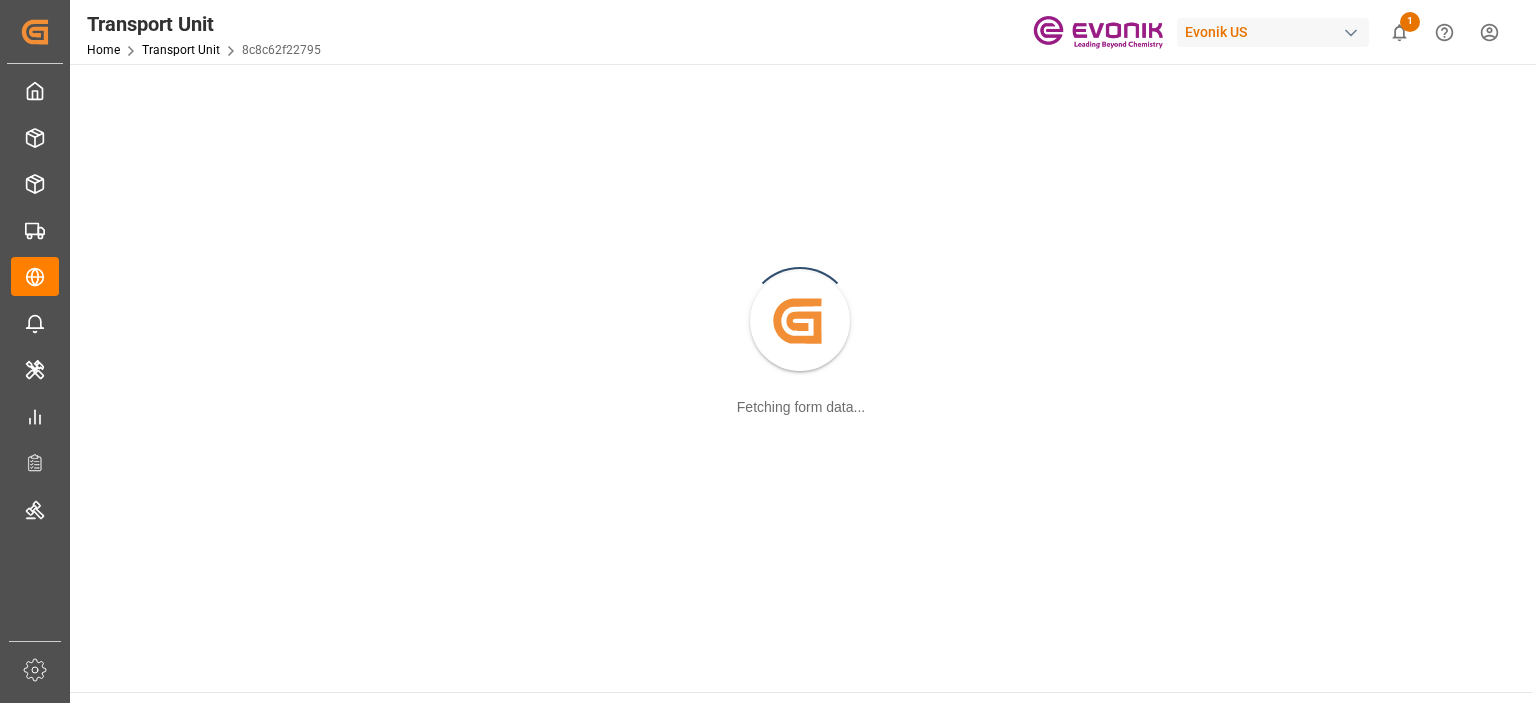 scroll, scrollTop: 0, scrollLeft: 0, axis: both 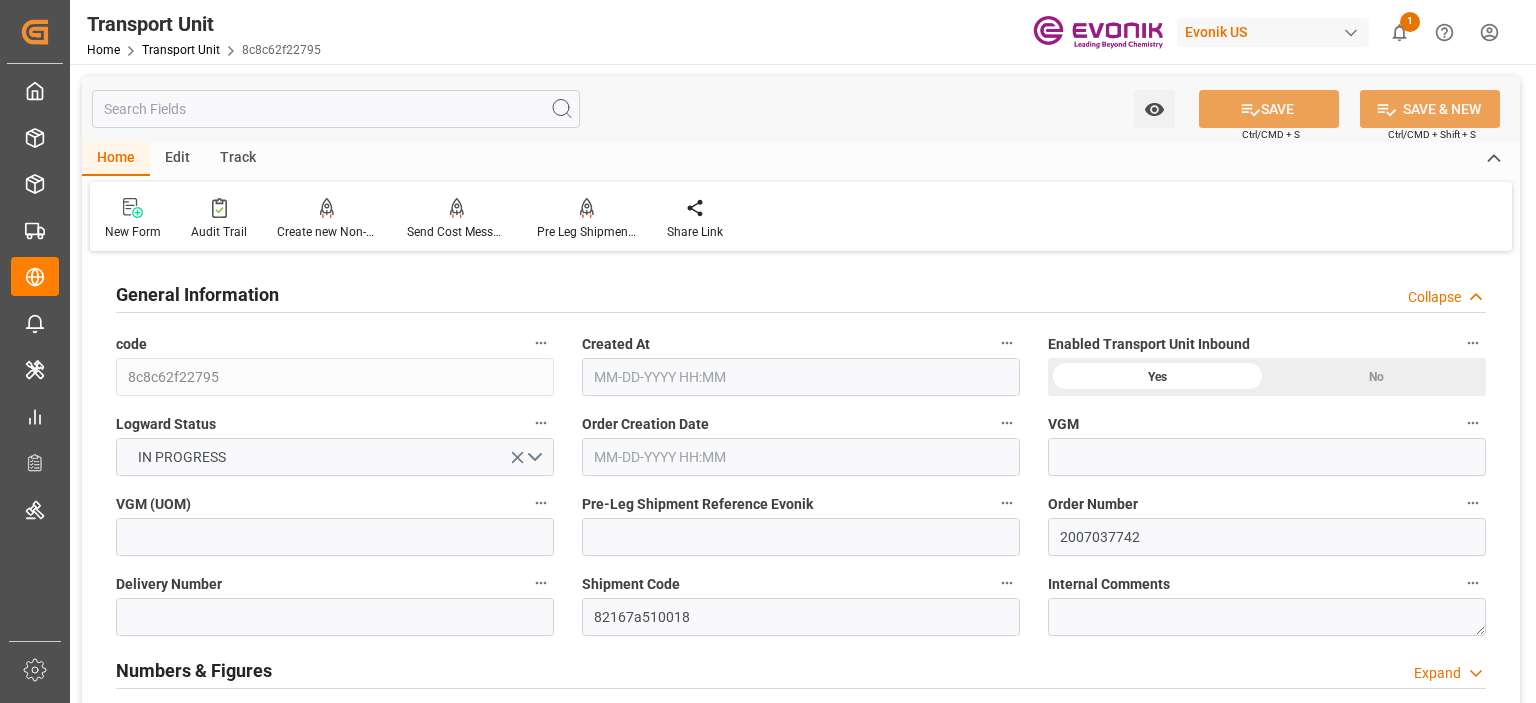type on "Maersk" 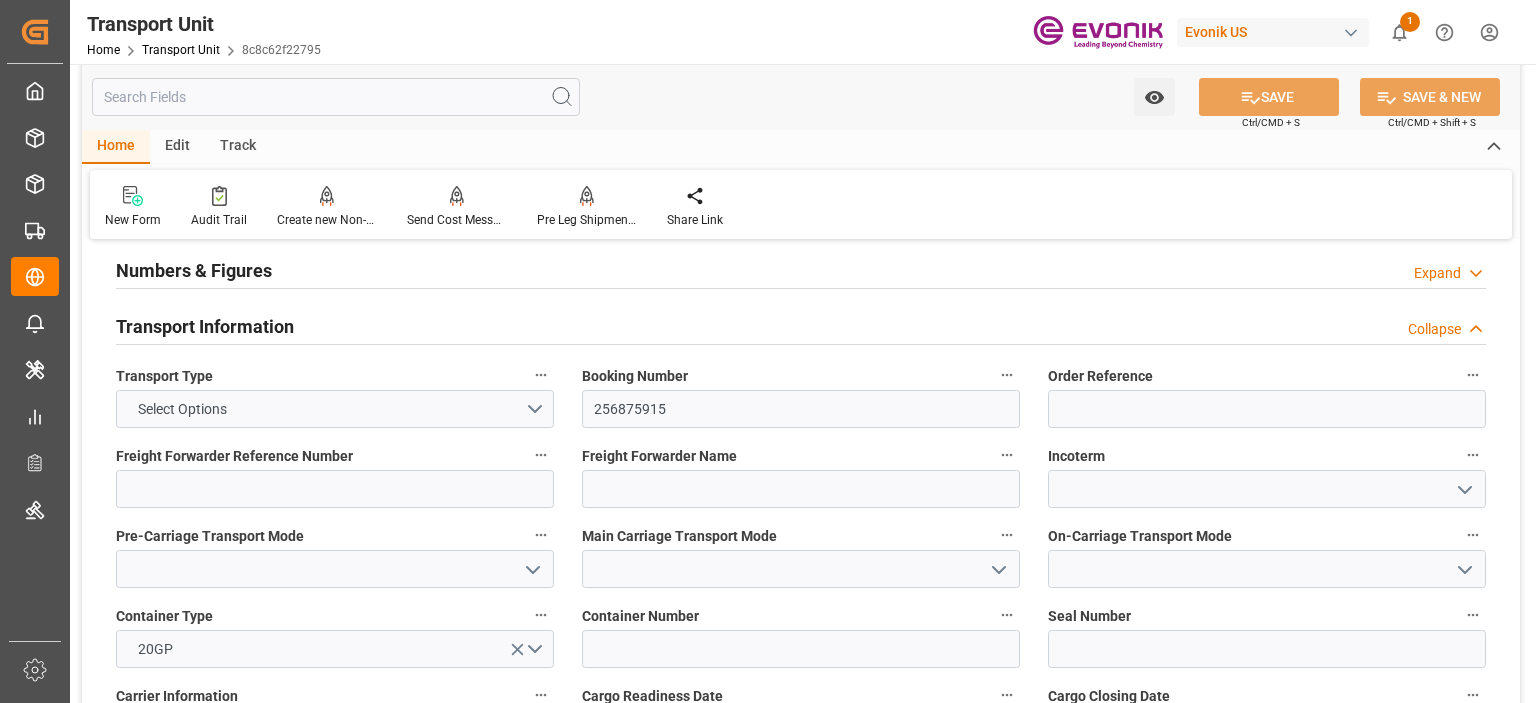 type on "07-14-2025 03:54" 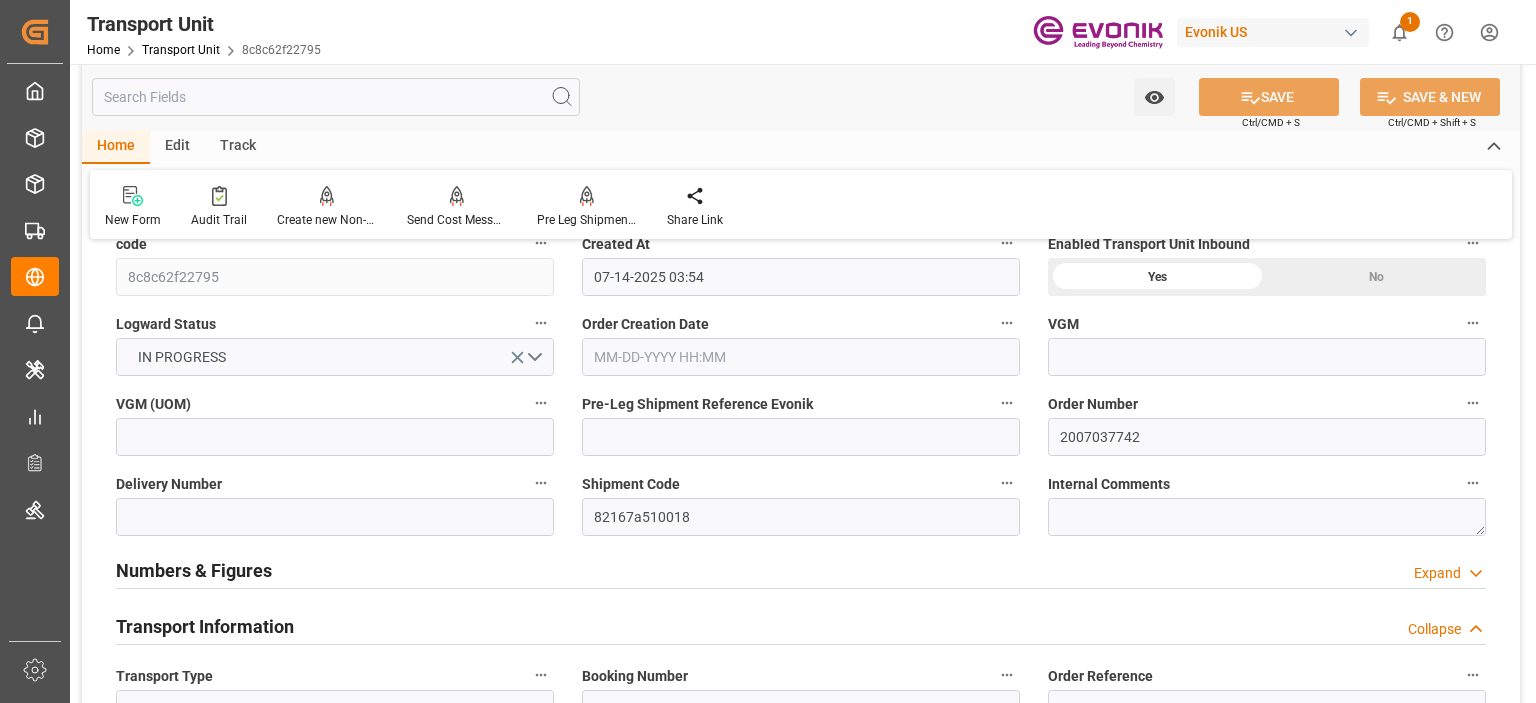 scroll, scrollTop: 0, scrollLeft: 0, axis: both 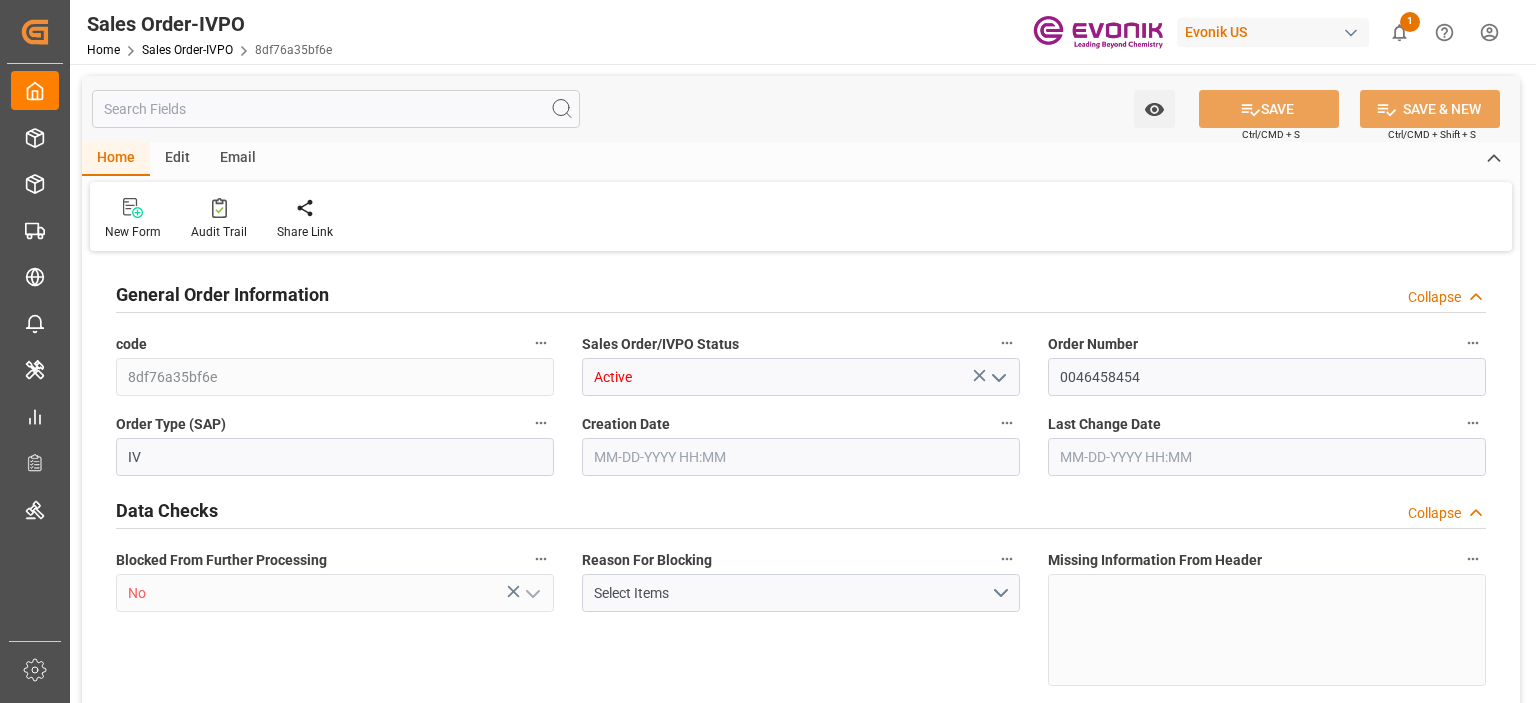 type on "ARBUE" 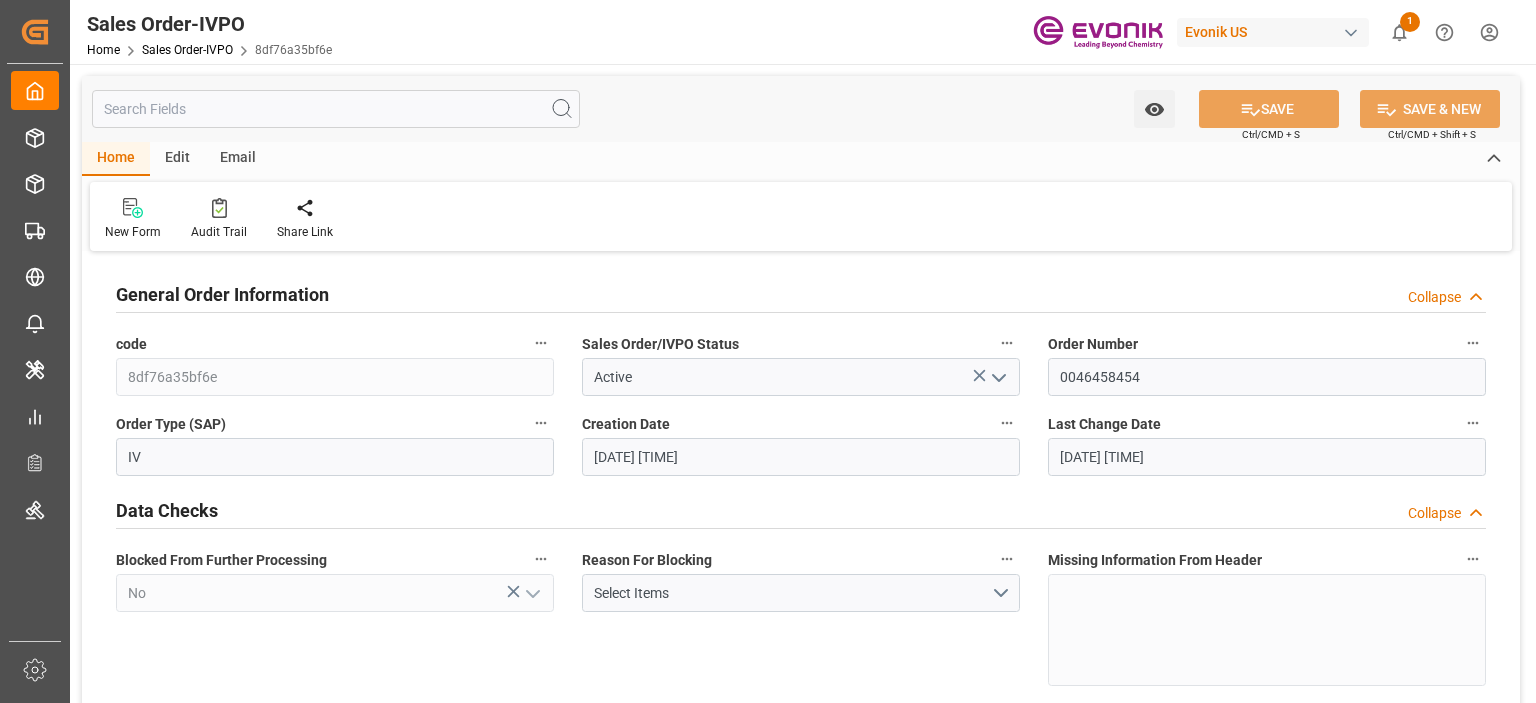 type on "[DATE] [TIME]" 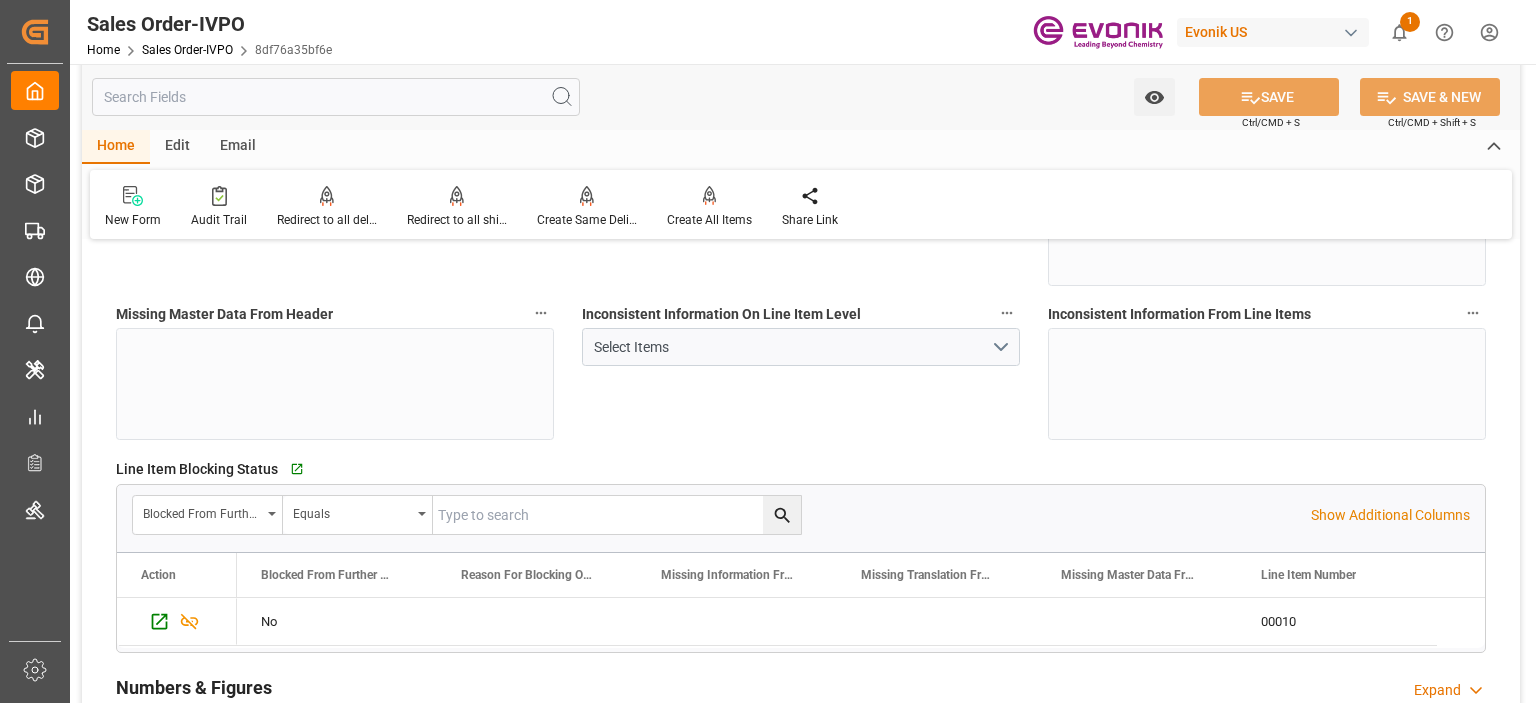 scroll, scrollTop: 0, scrollLeft: 0, axis: both 